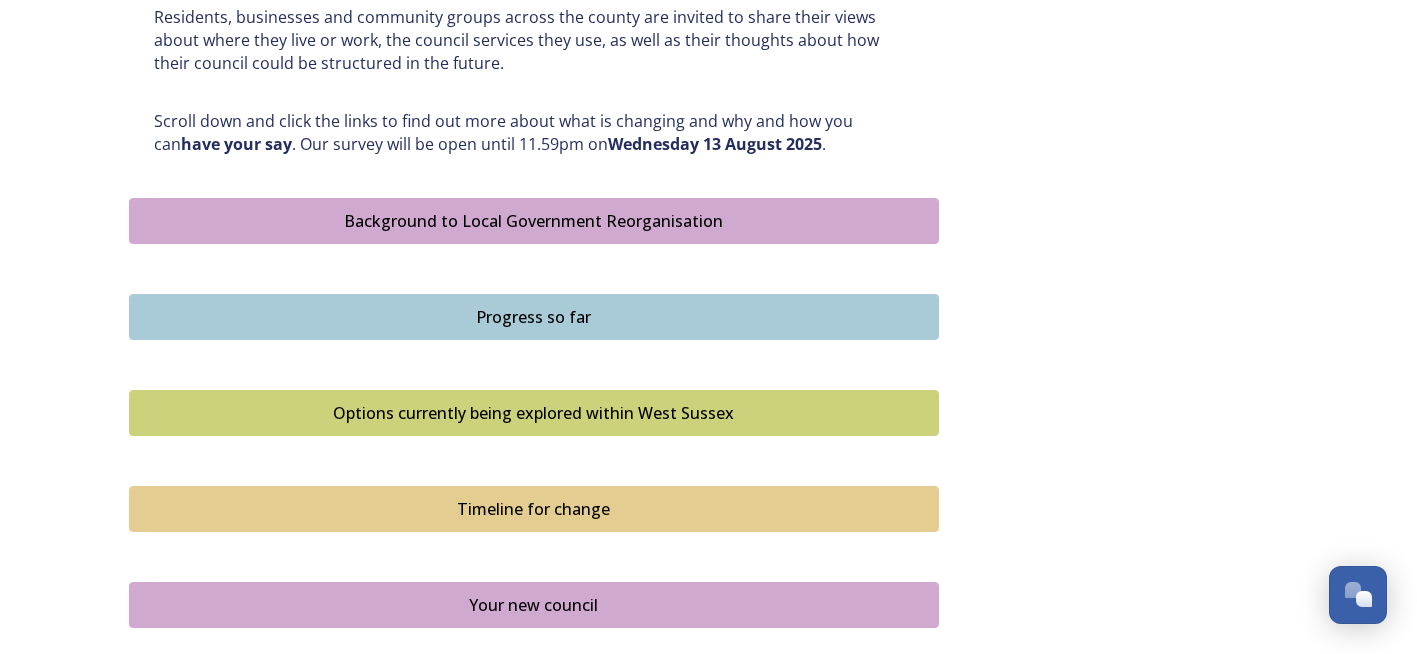 scroll, scrollTop: 990, scrollLeft: 0, axis: vertical 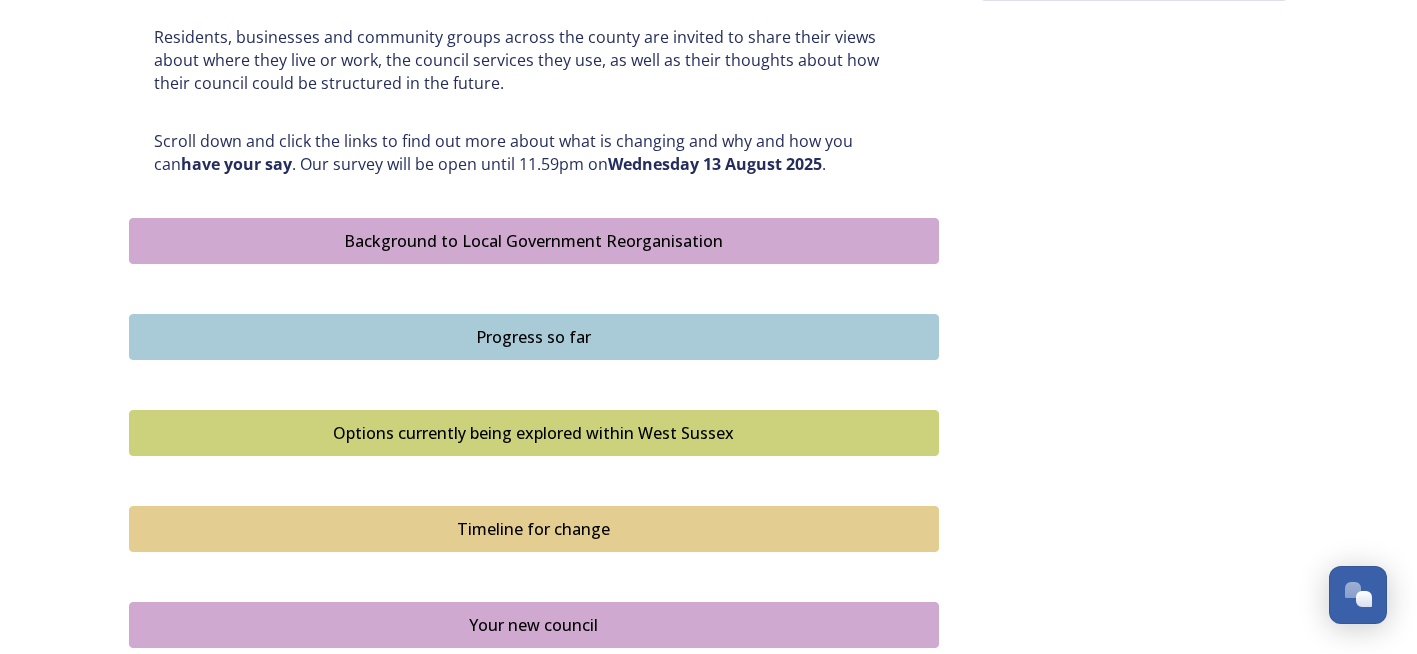 click on "Progress so far" at bounding box center (534, 337) 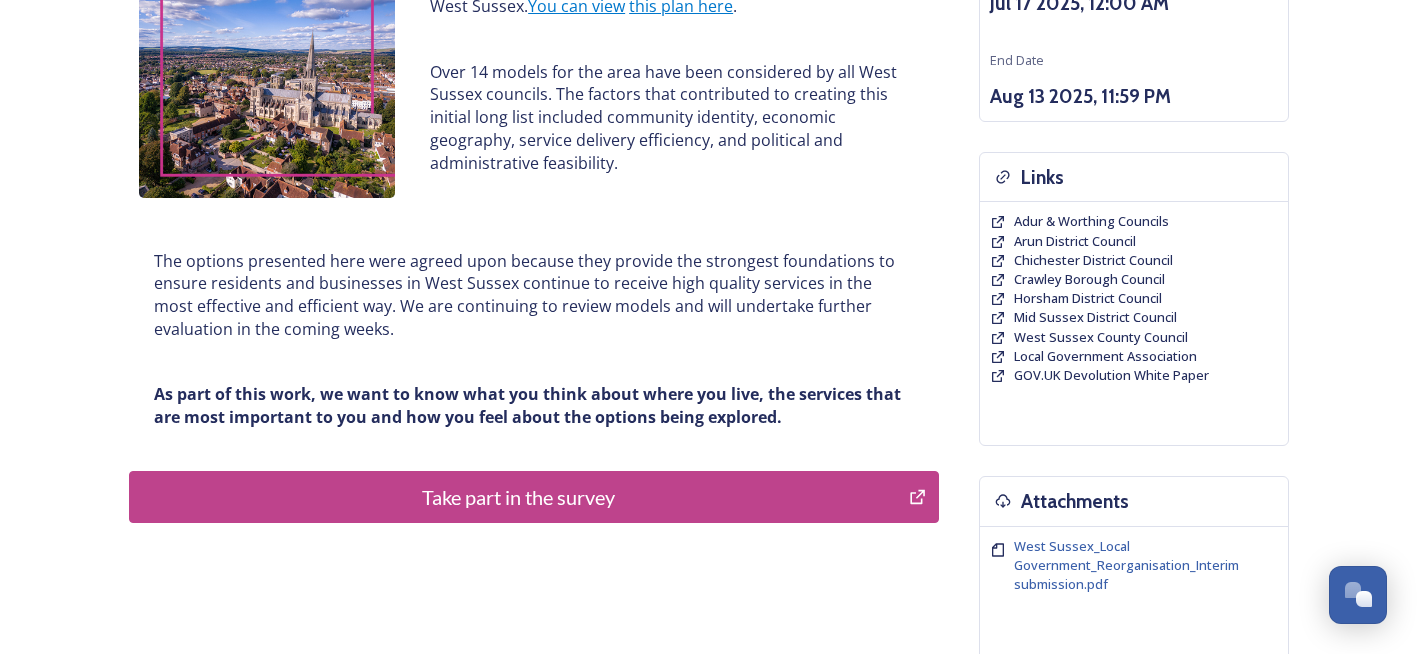 scroll, scrollTop: 400, scrollLeft: 0, axis: vertical 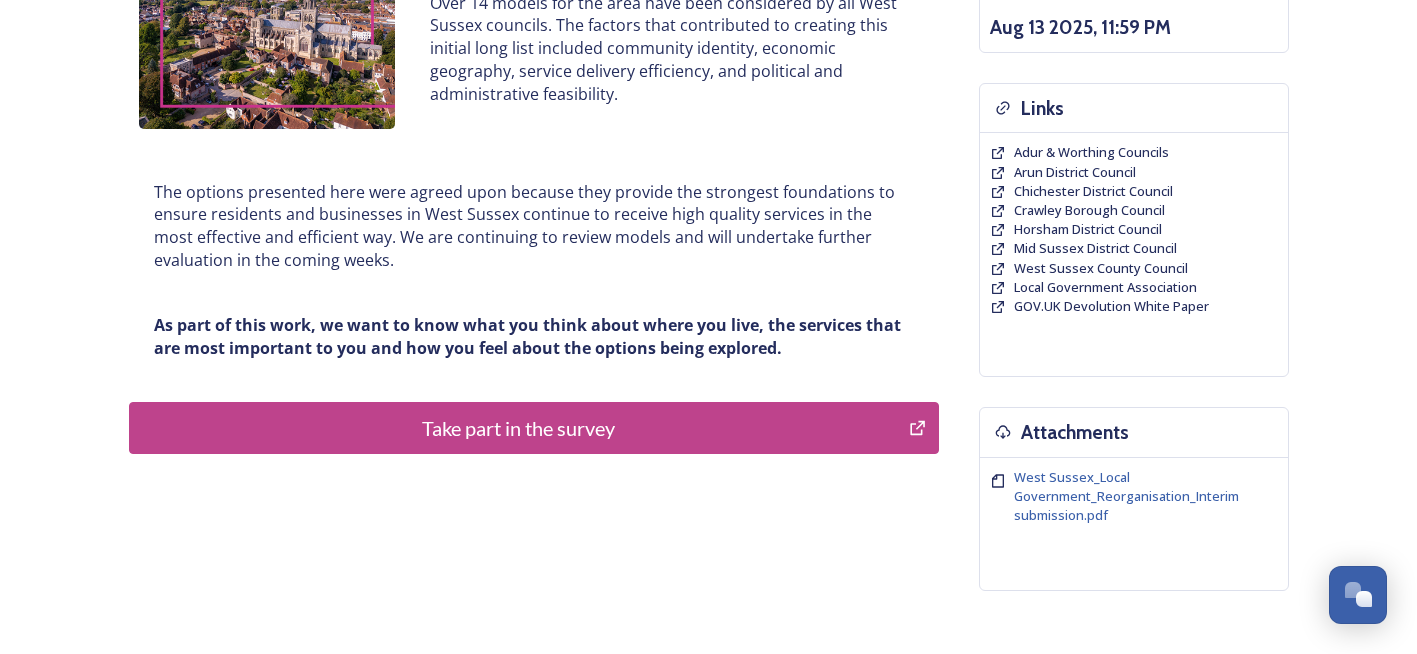 click on "Take part in the survey" at bounding box center (519, 428) 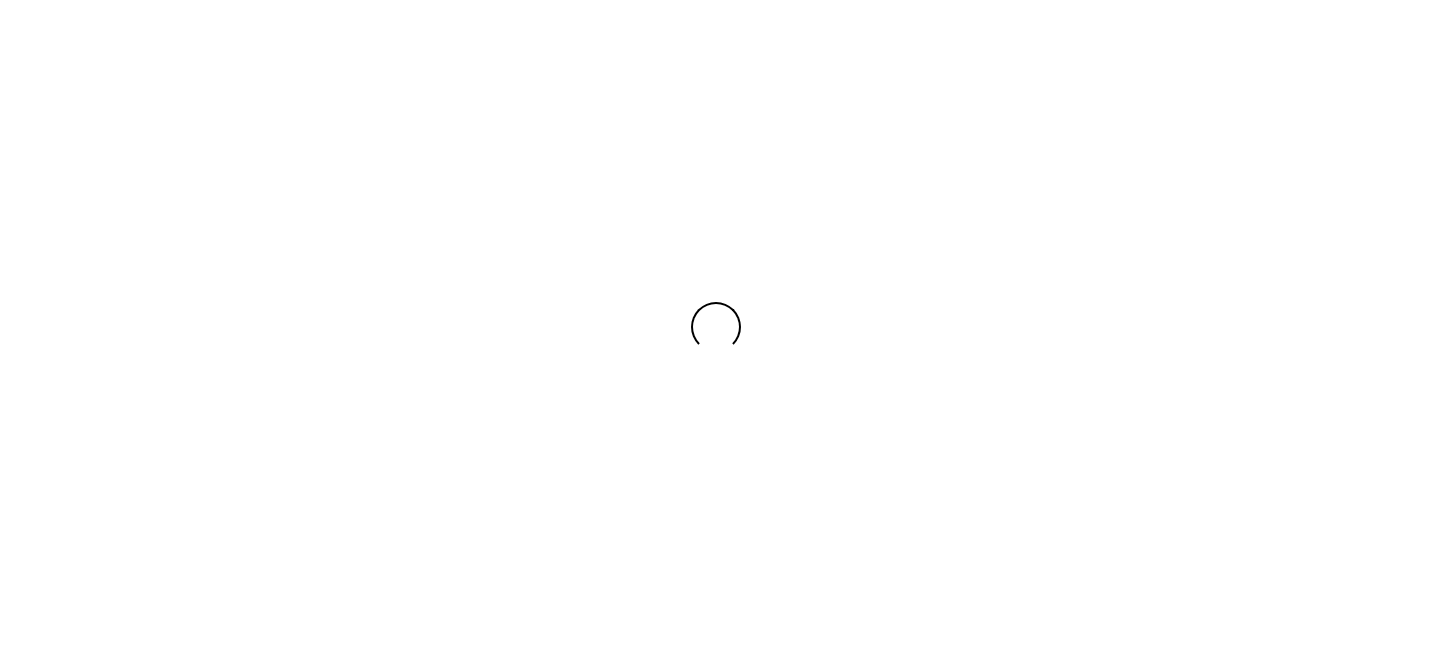 scroll, scrollTop: 0, scrollLeft: 0, axis: both 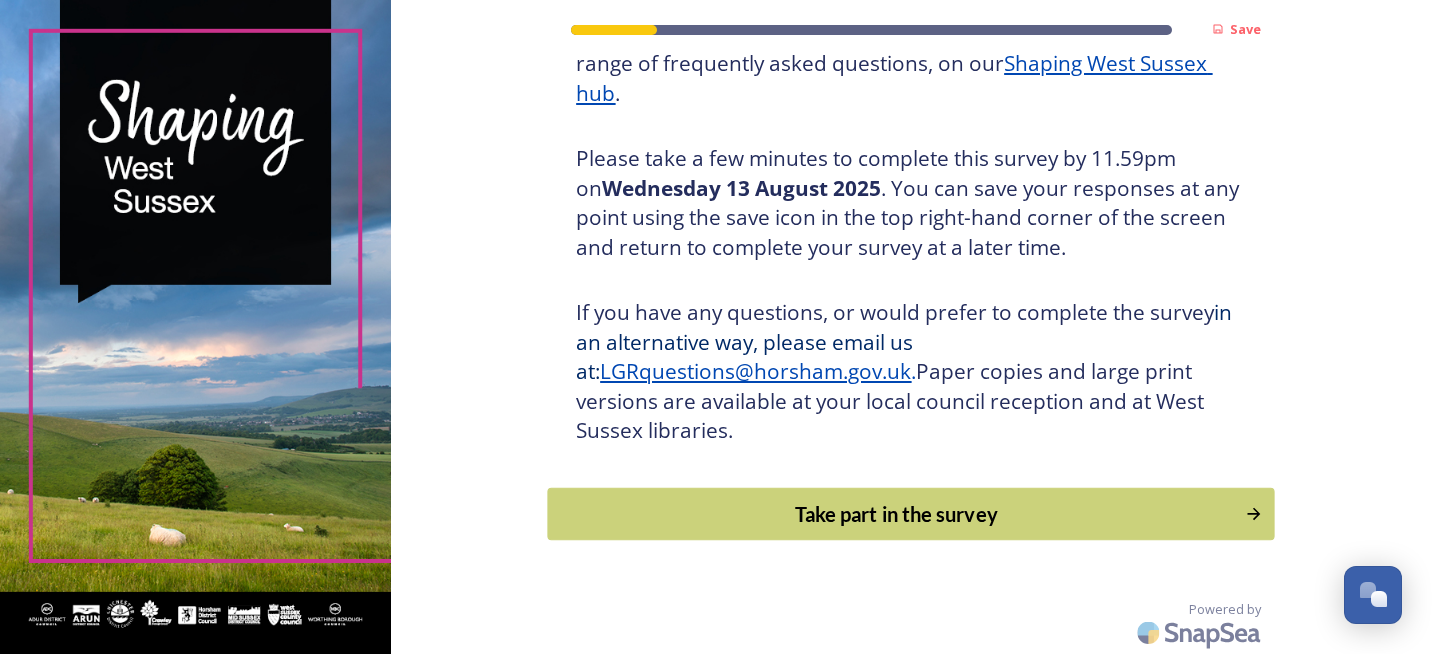 click on "Take part in the survey" at bounding box center [897, 514] 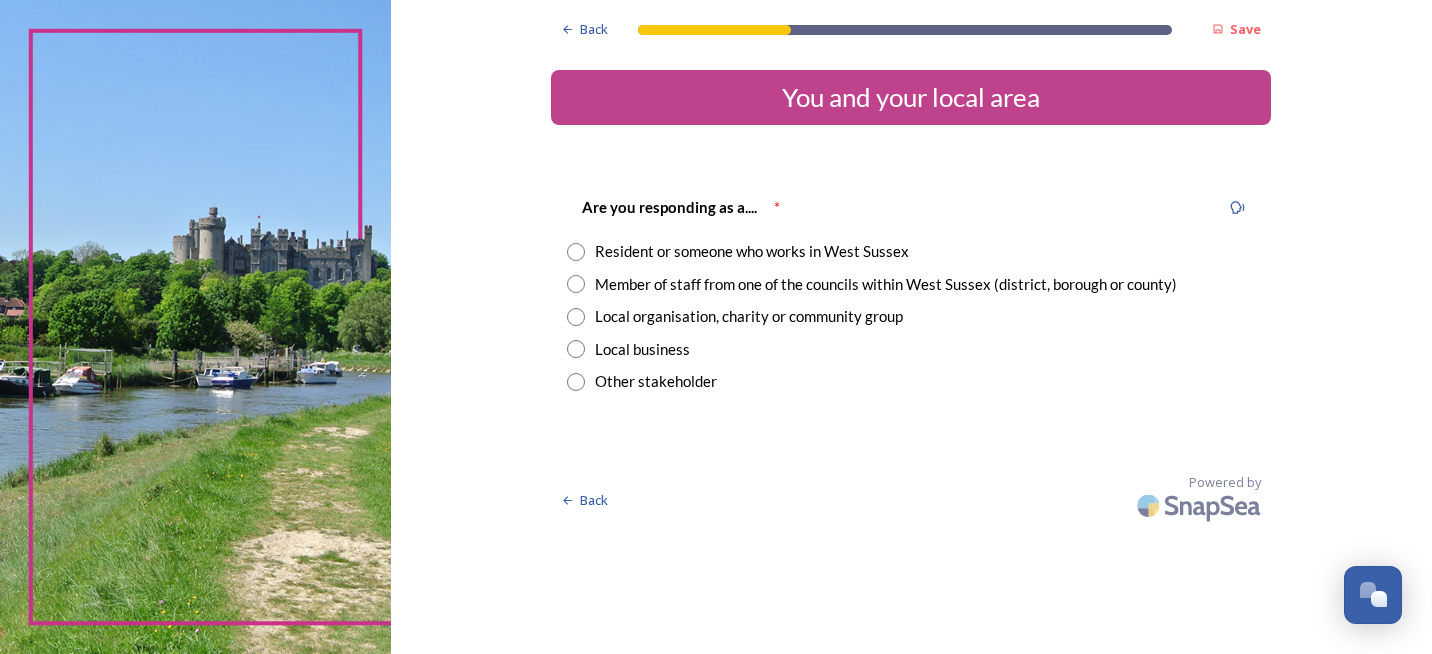 click at bounding box center (576, 252) 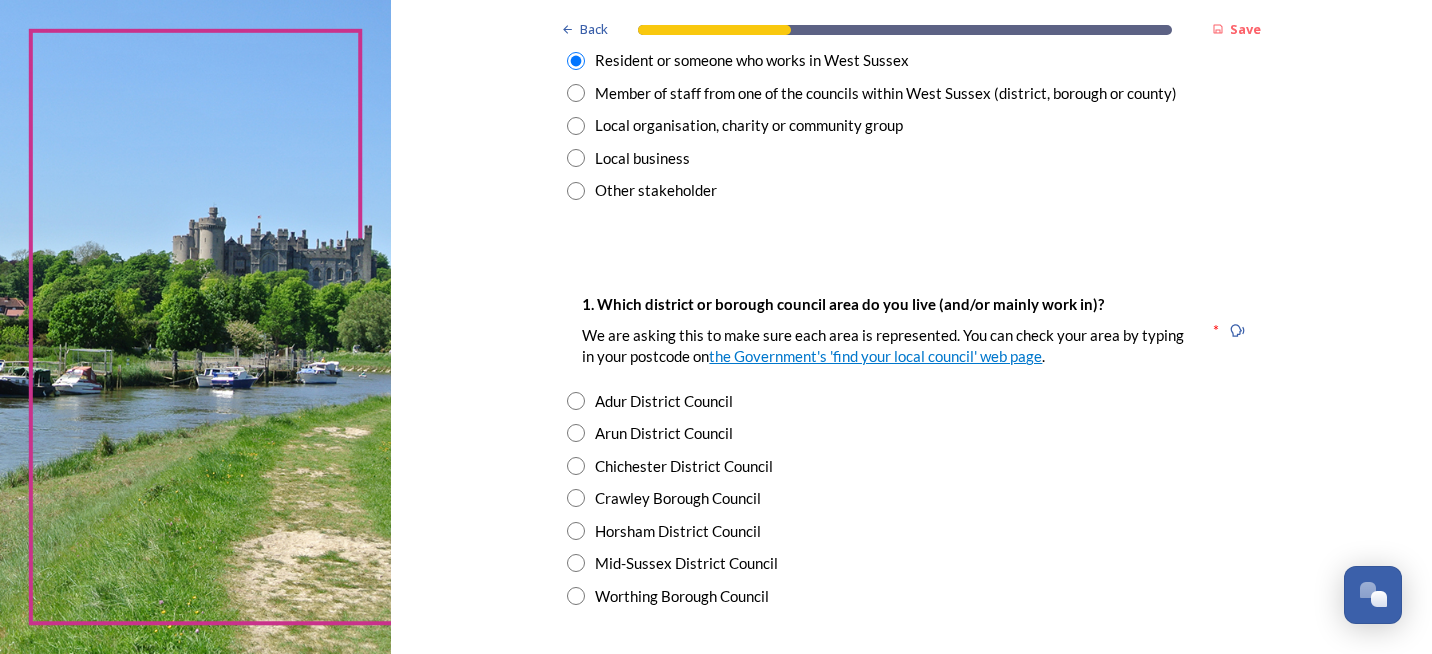 scroll, scrollTop: 200, scrollLeft: 0, axis: vertical 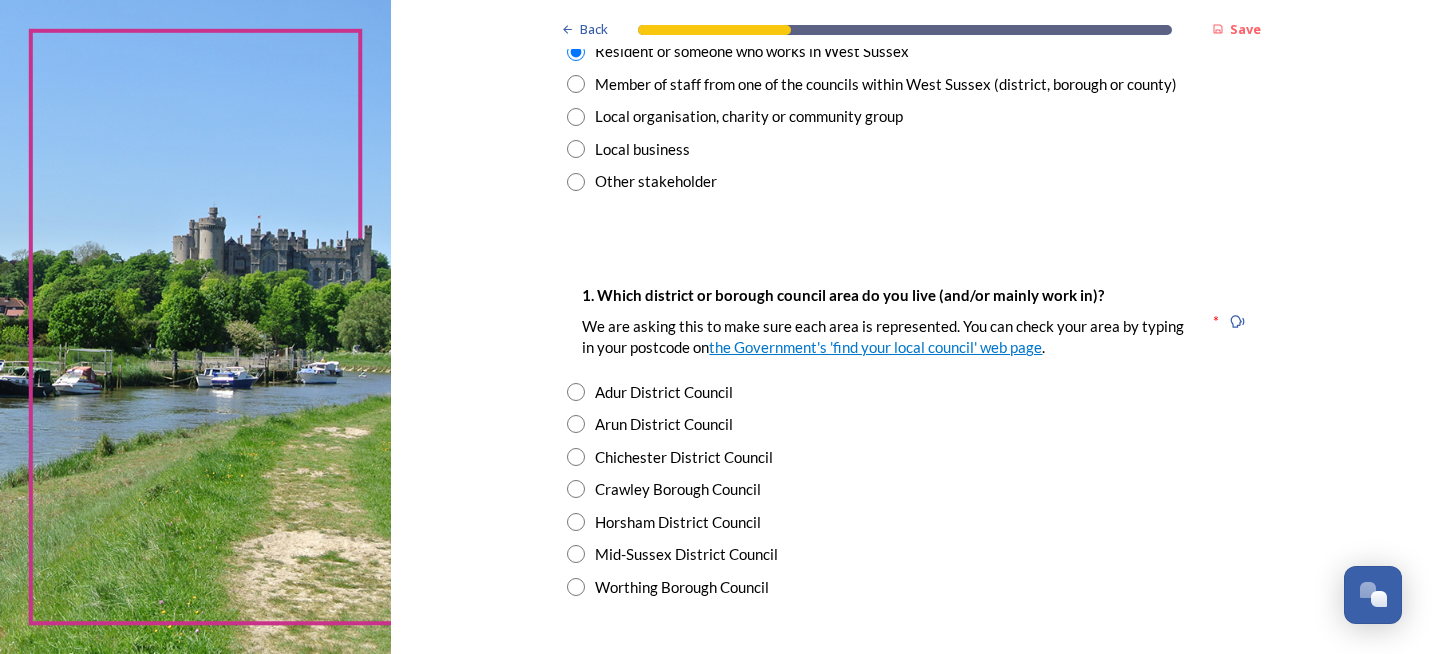 click at bounding box center [576, 554] 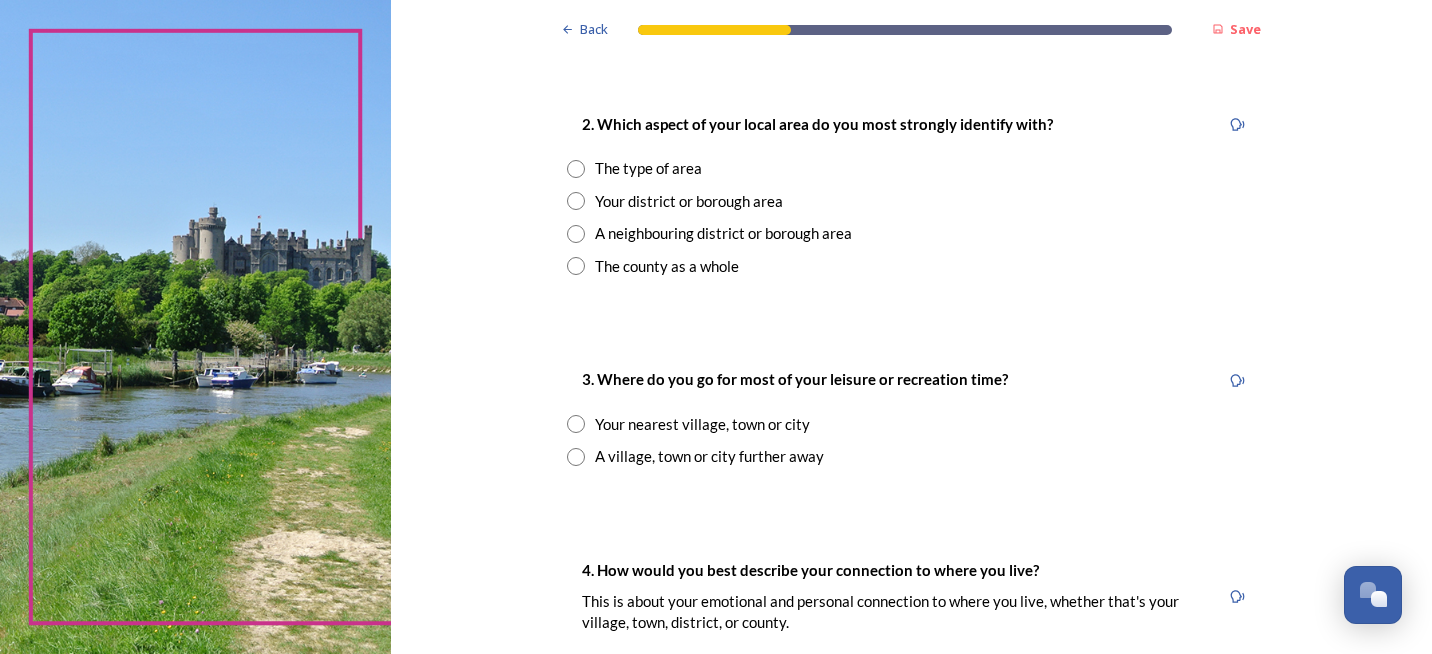 scroll, scrollTop: 800, scrollLeft: 0, axis: vertical 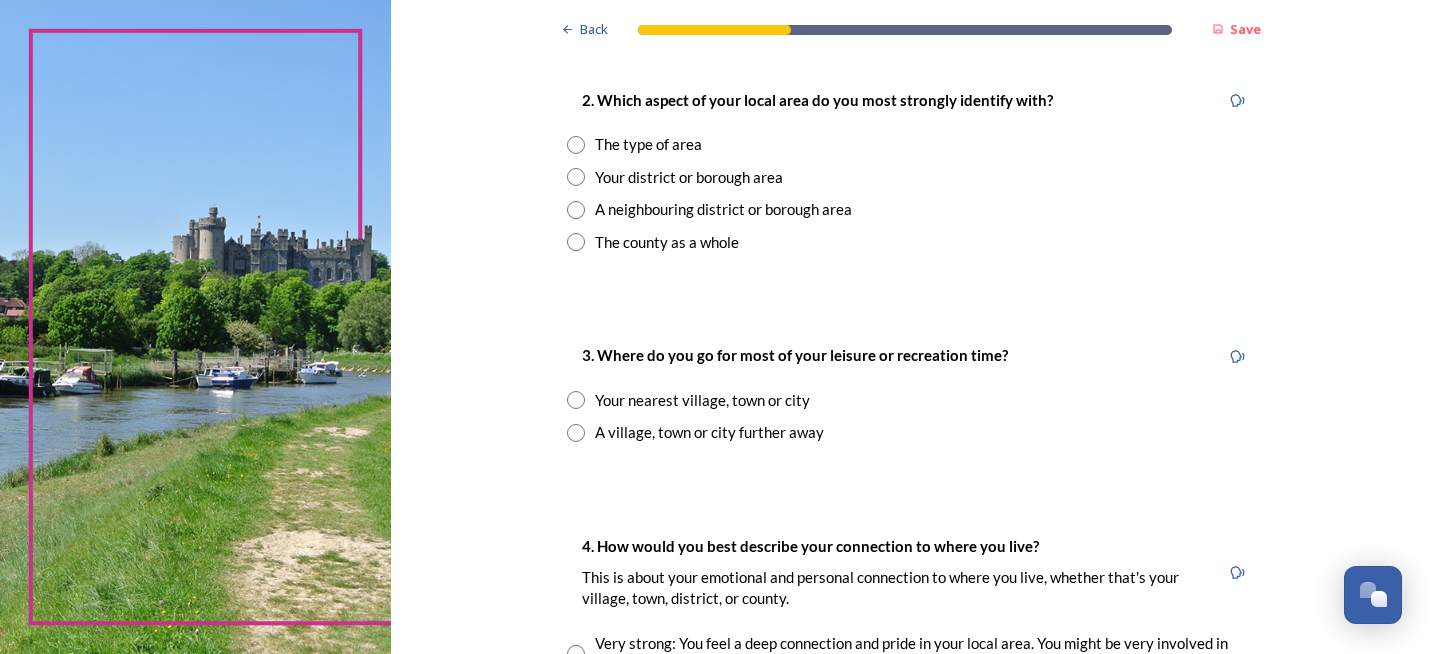 click at bounding box center (576, 400) 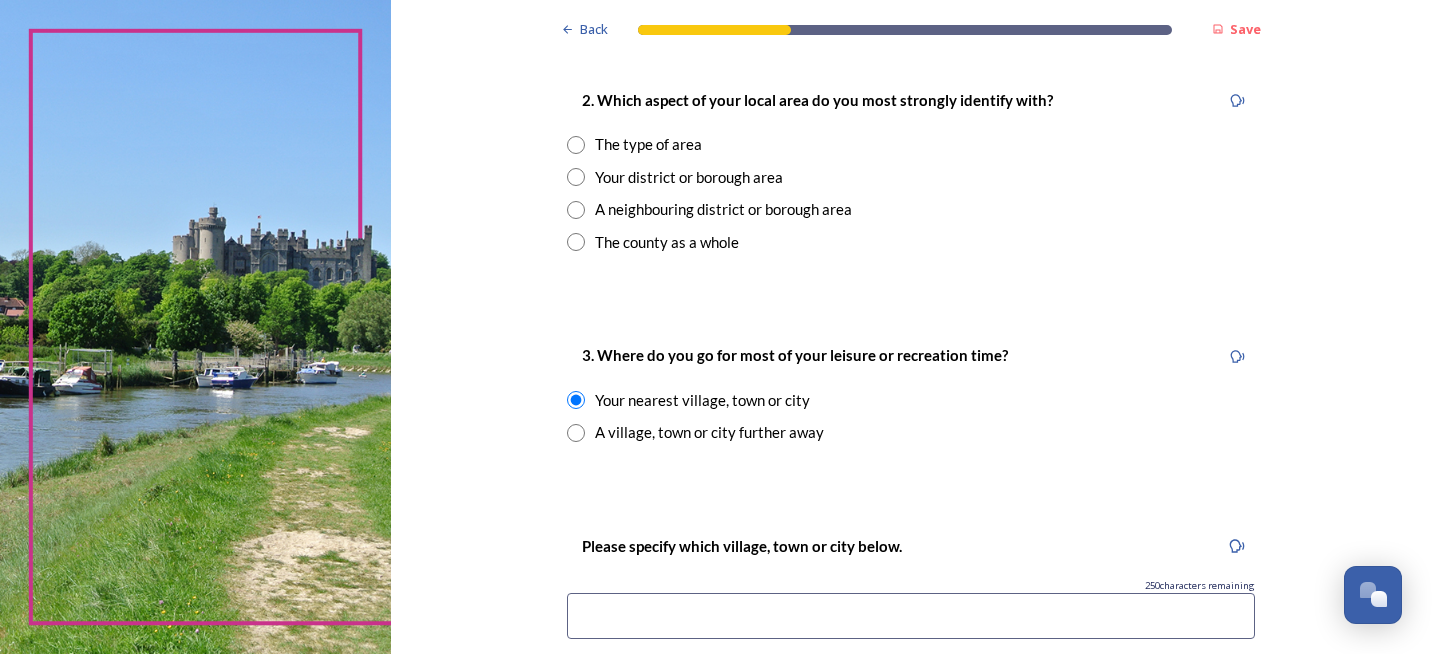 scroll, scrollTop: 1000, scrollLeft: 0, axis: vertical 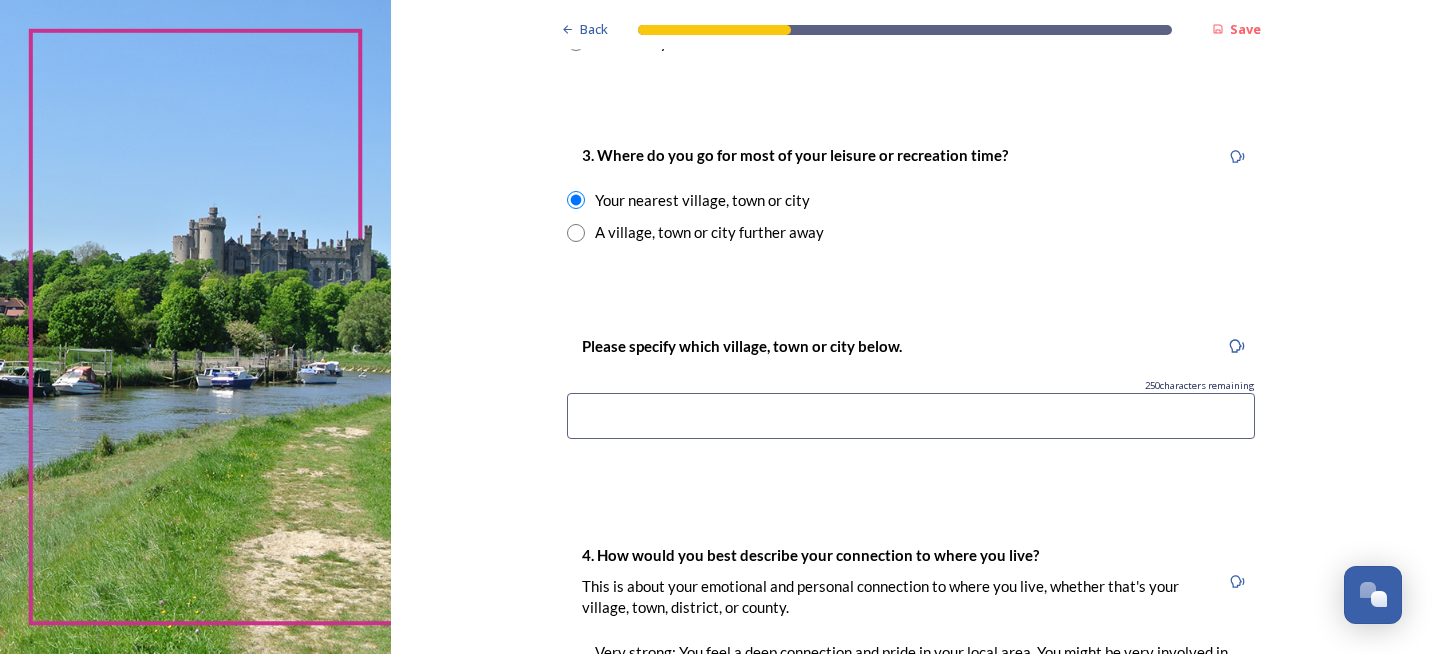 click at bounding box center [911, 416] 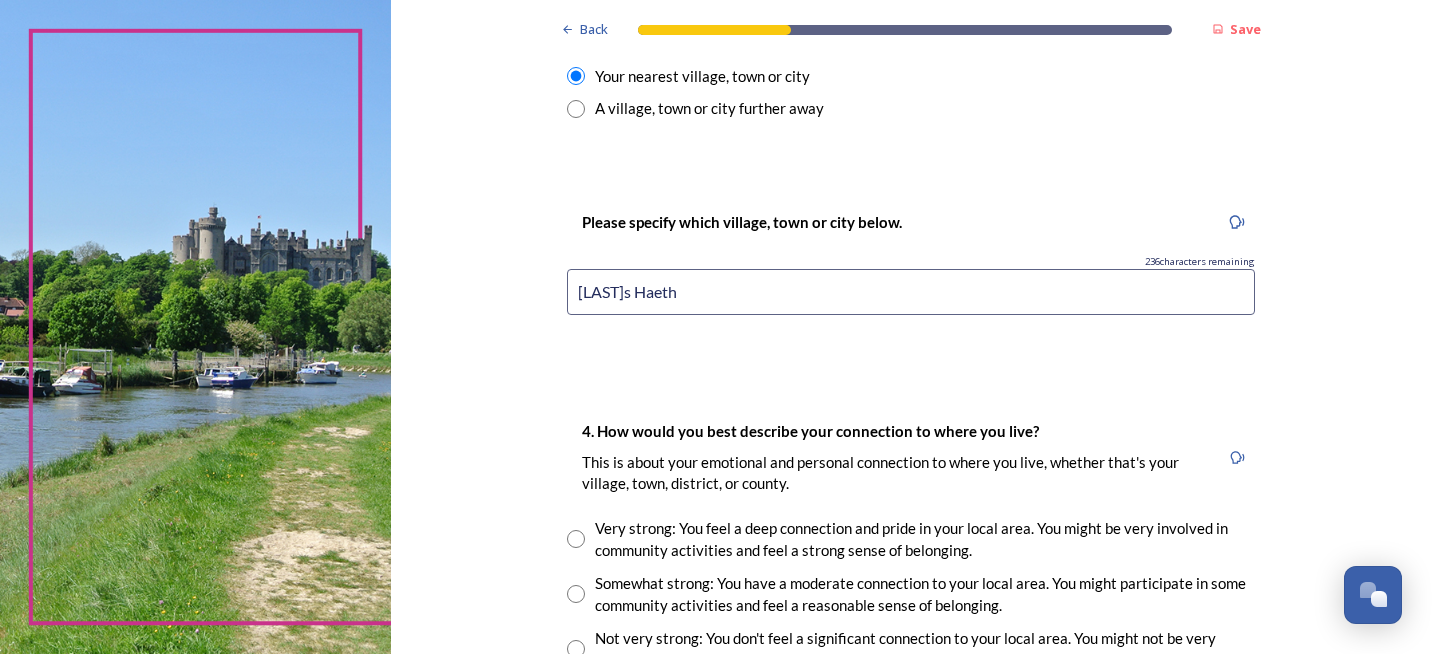 scroll, scrollTop: 1200, scrollLeft: 0, axis: vertical 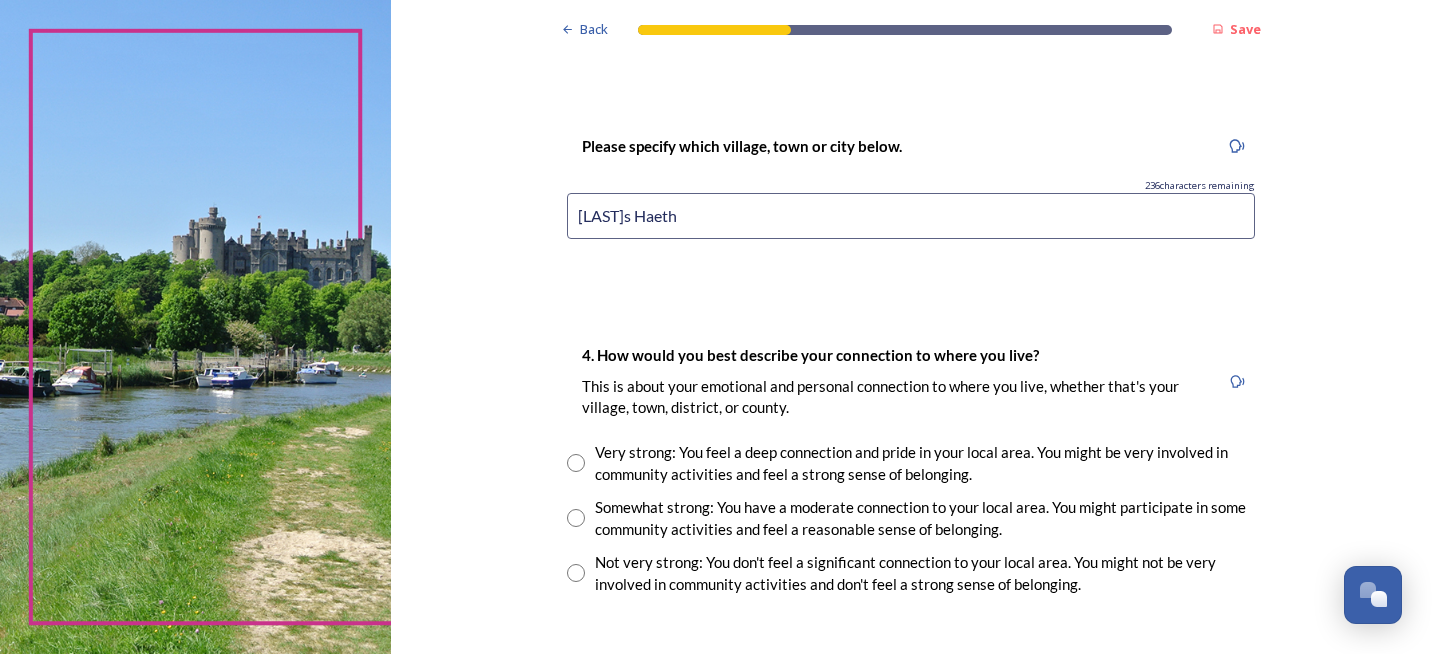 type on "[LAST]s Haeth" 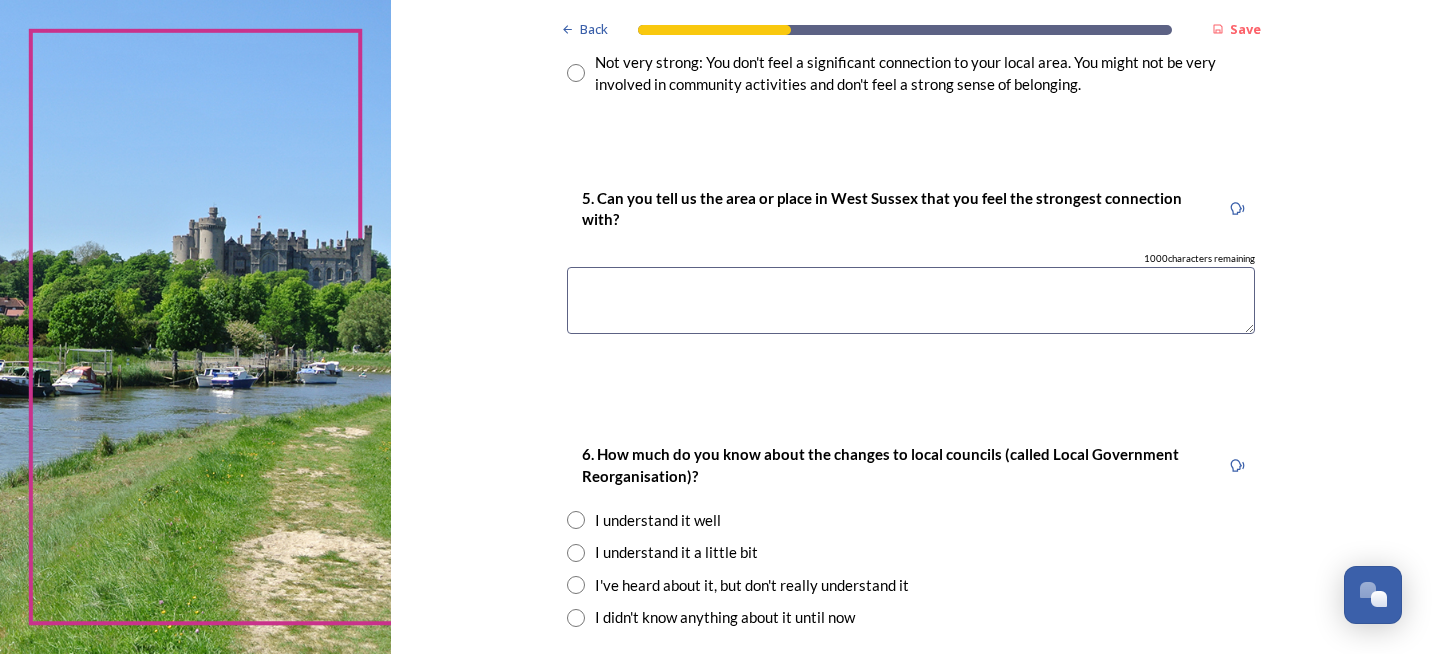 scroll, scrollTop: 1800, scrollLeft: 0, axis: vertical 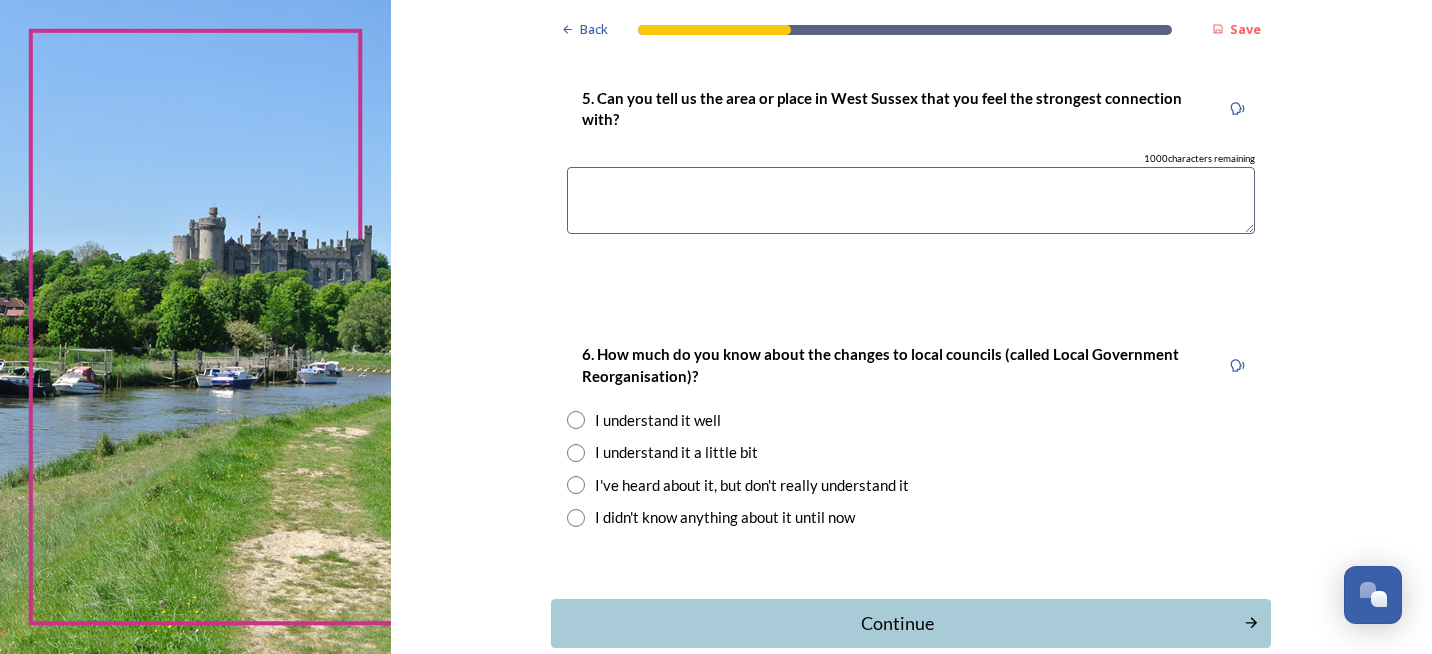 click at bounding box center [576, 420] 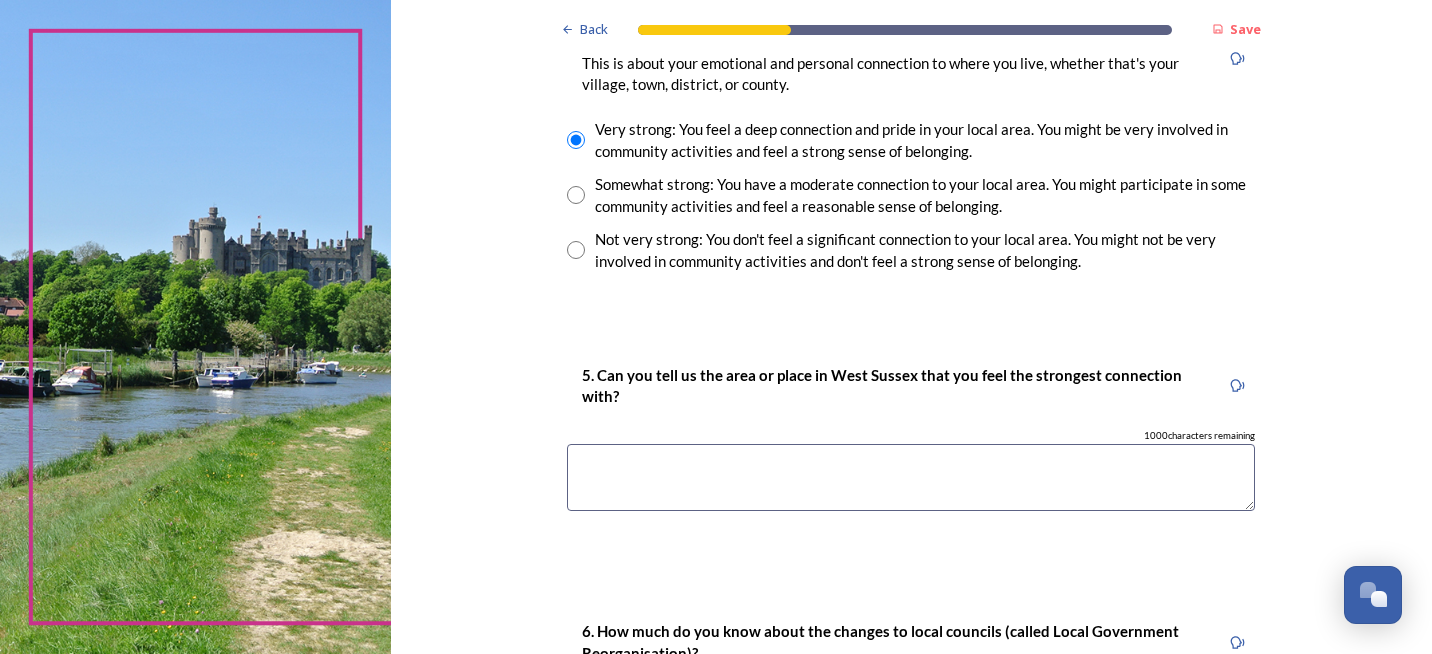 scroll, scrollTop: 1500, scrollLeft: 0, axis: vertical 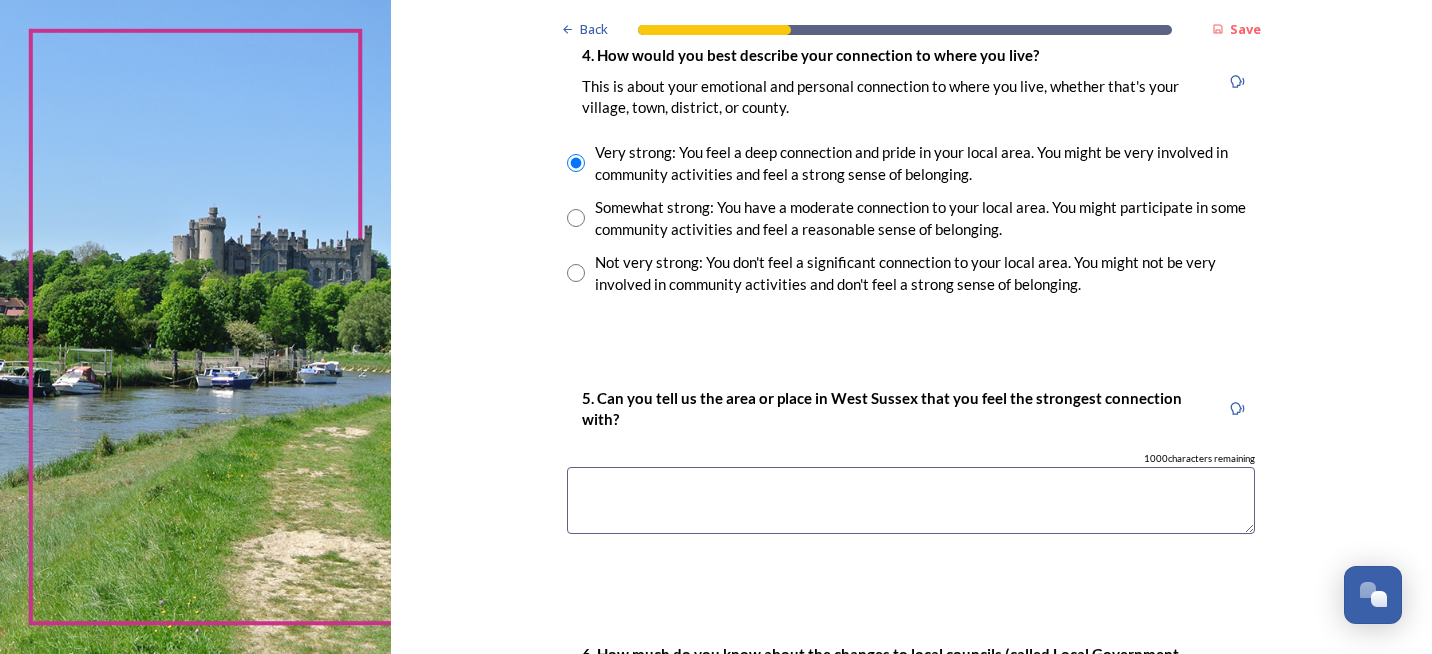 click at bounding box center (911, 500) 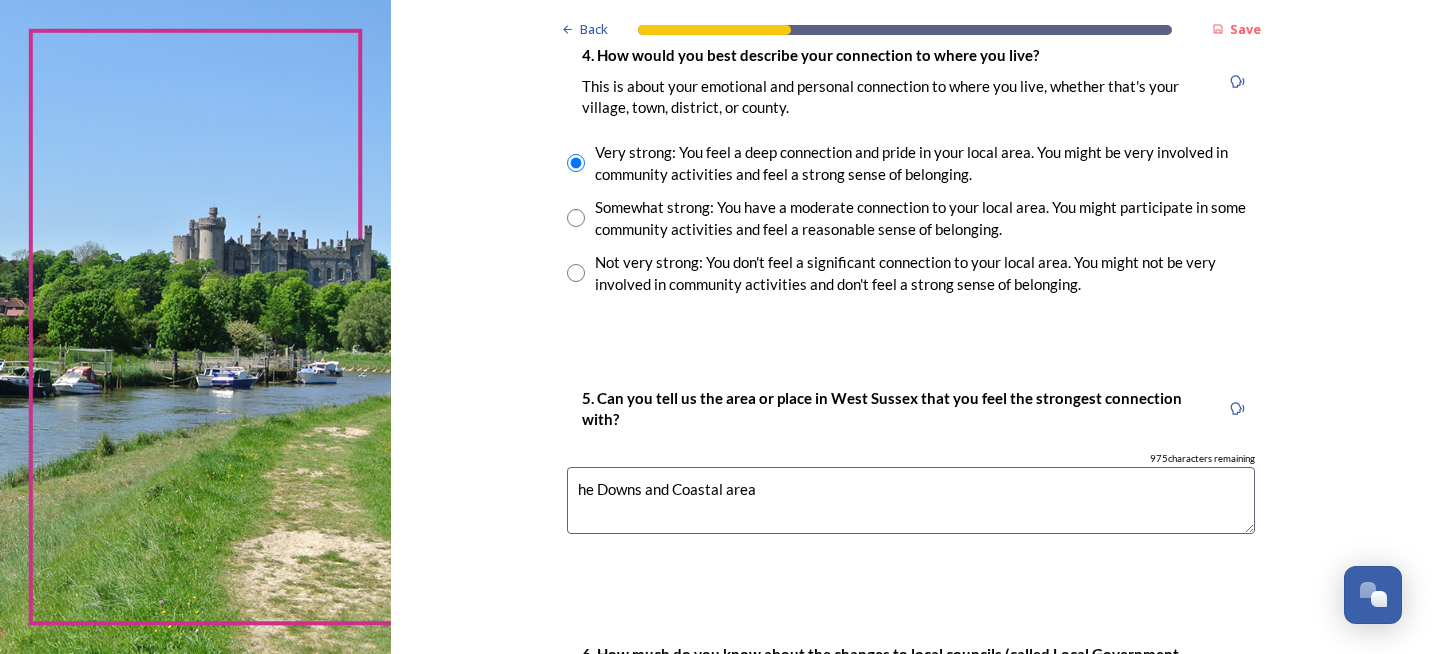 drag, startPoint x: 575, startPoint y: 488, endPoint x: 574, endPoint y: 501, distance: 13.038404 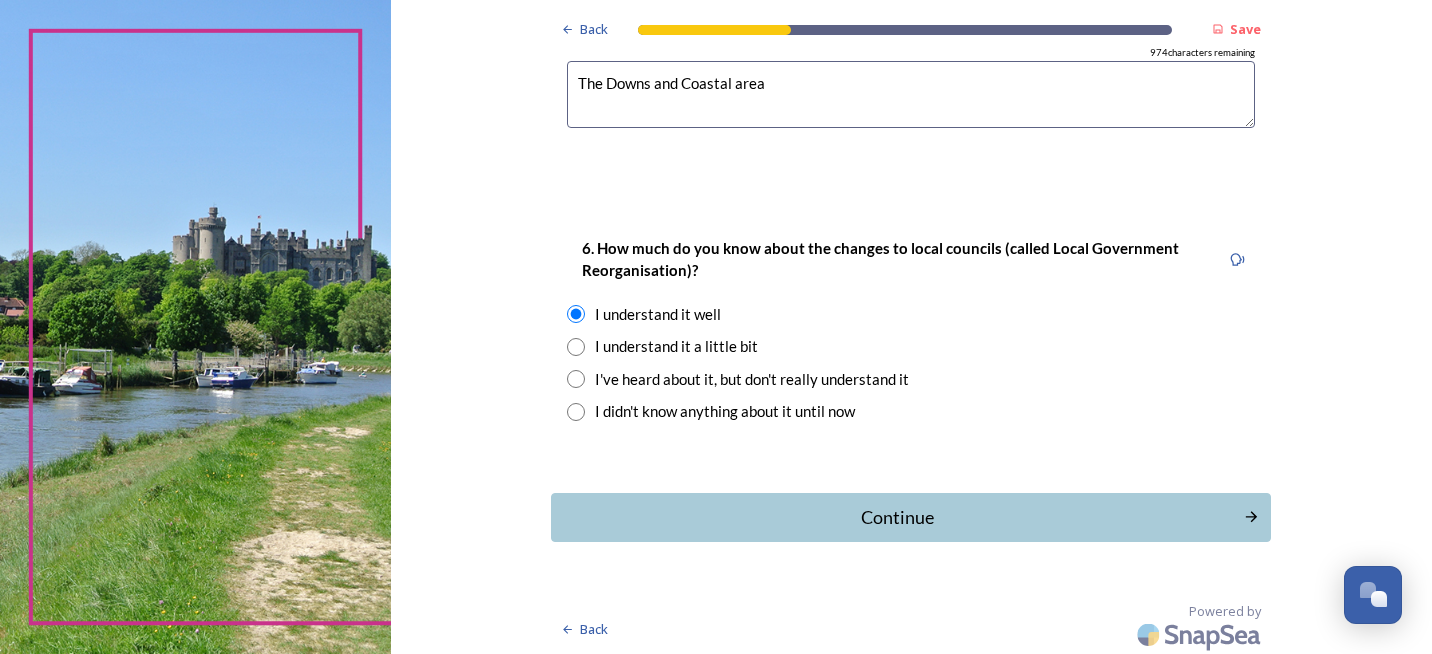 scroll, scrollTop: 1907, scrollLeft: 0, axis: vertical 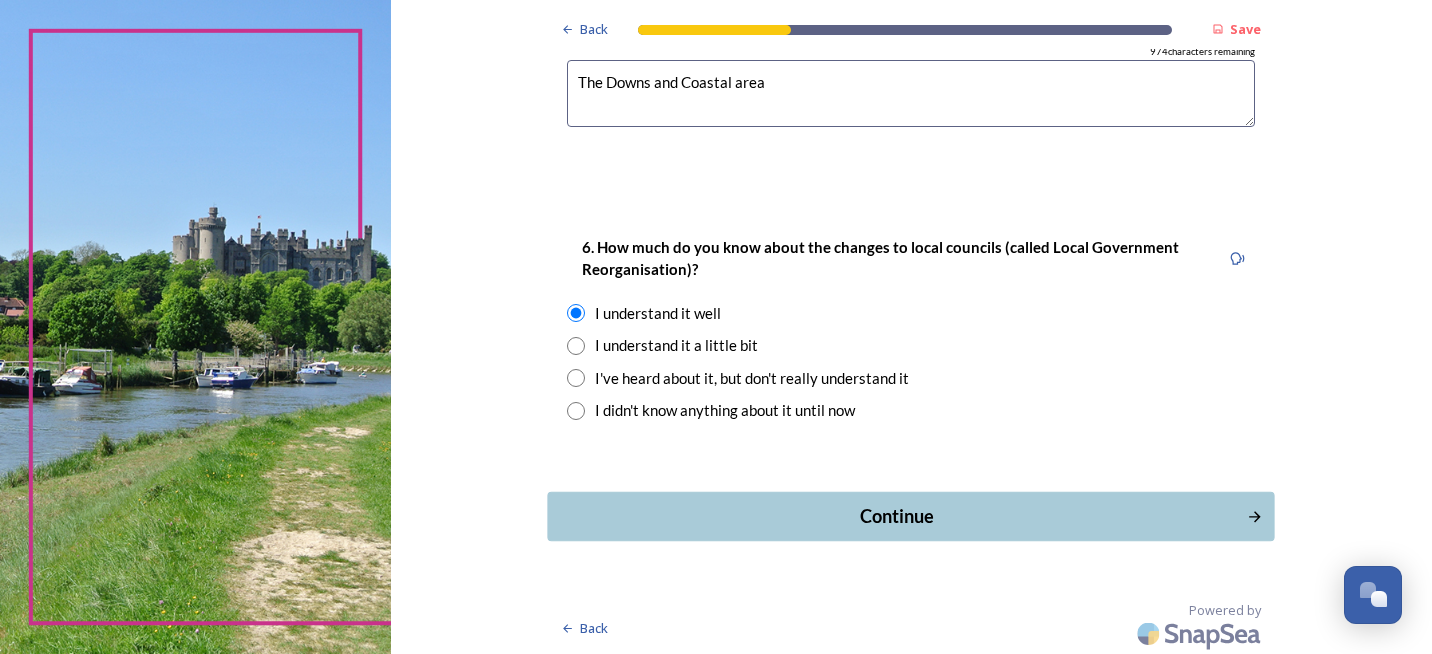 type on "The Downs and Coastal area" 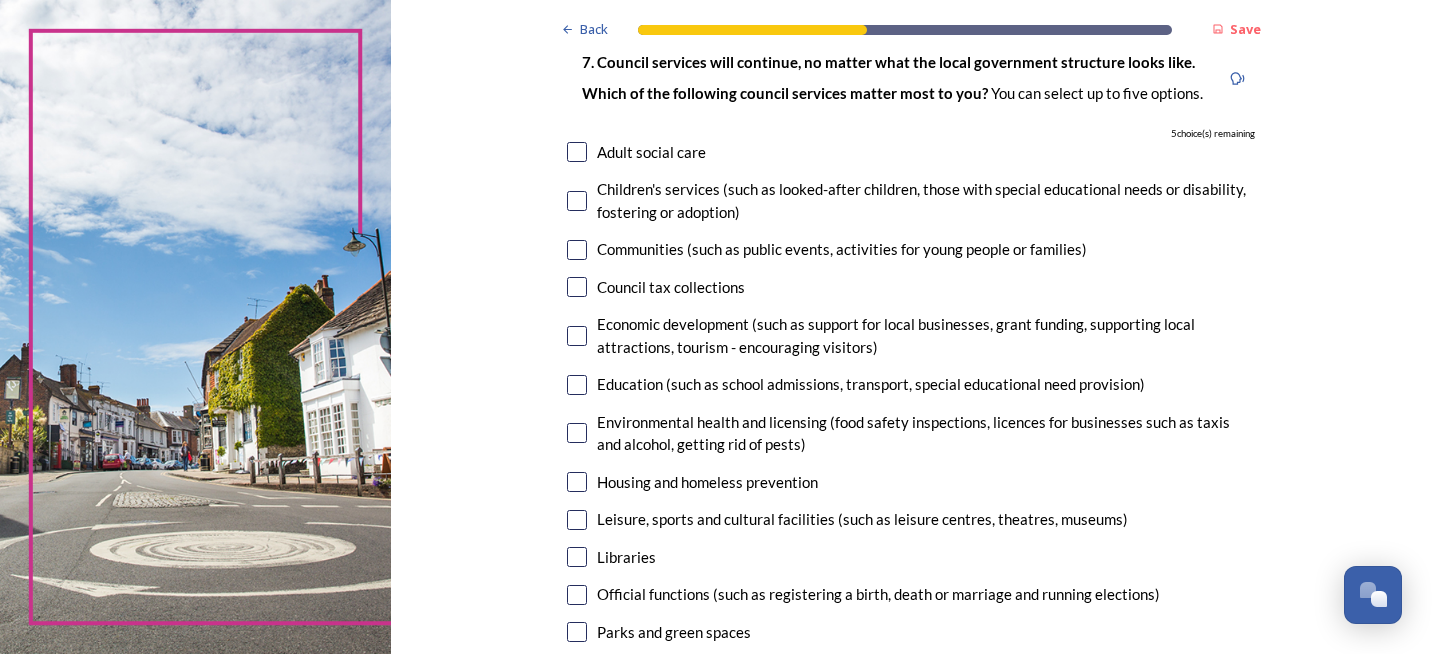 scroll, scrollTop: 200, scrollLeft: 0, axis: vertical 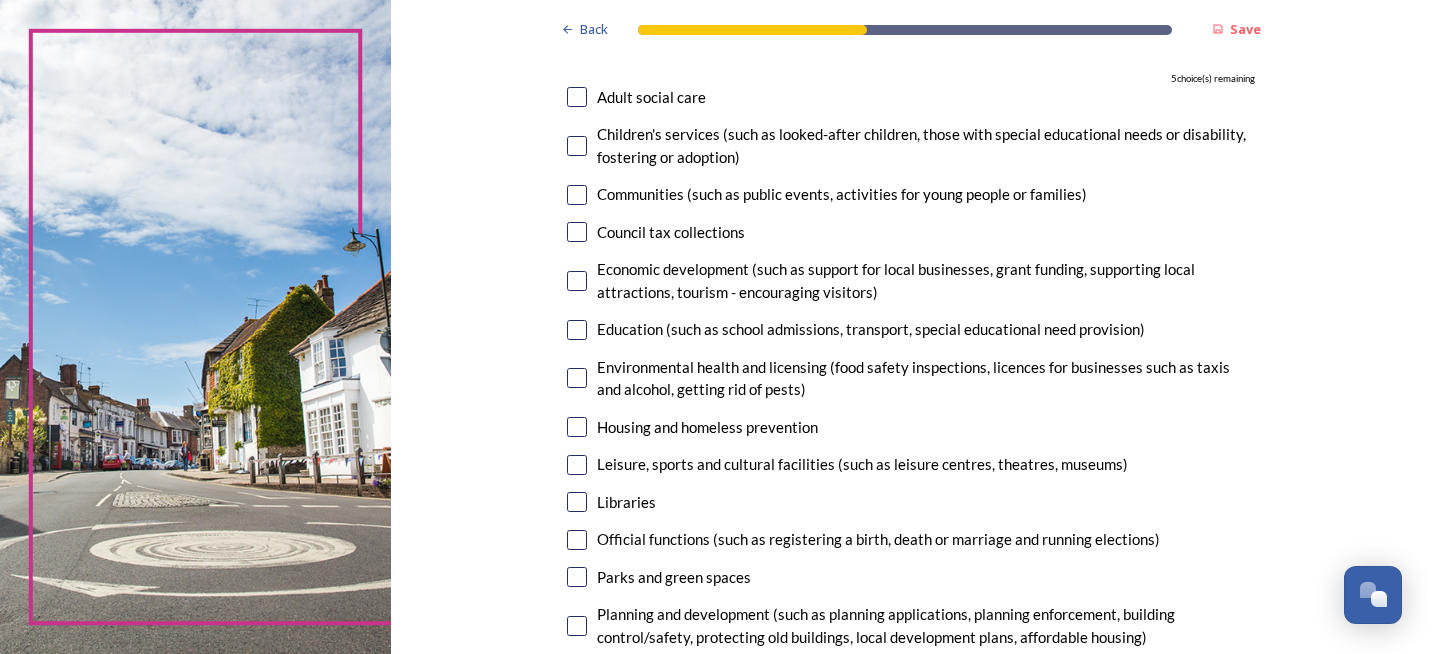 click at bounding box center (577, 502) 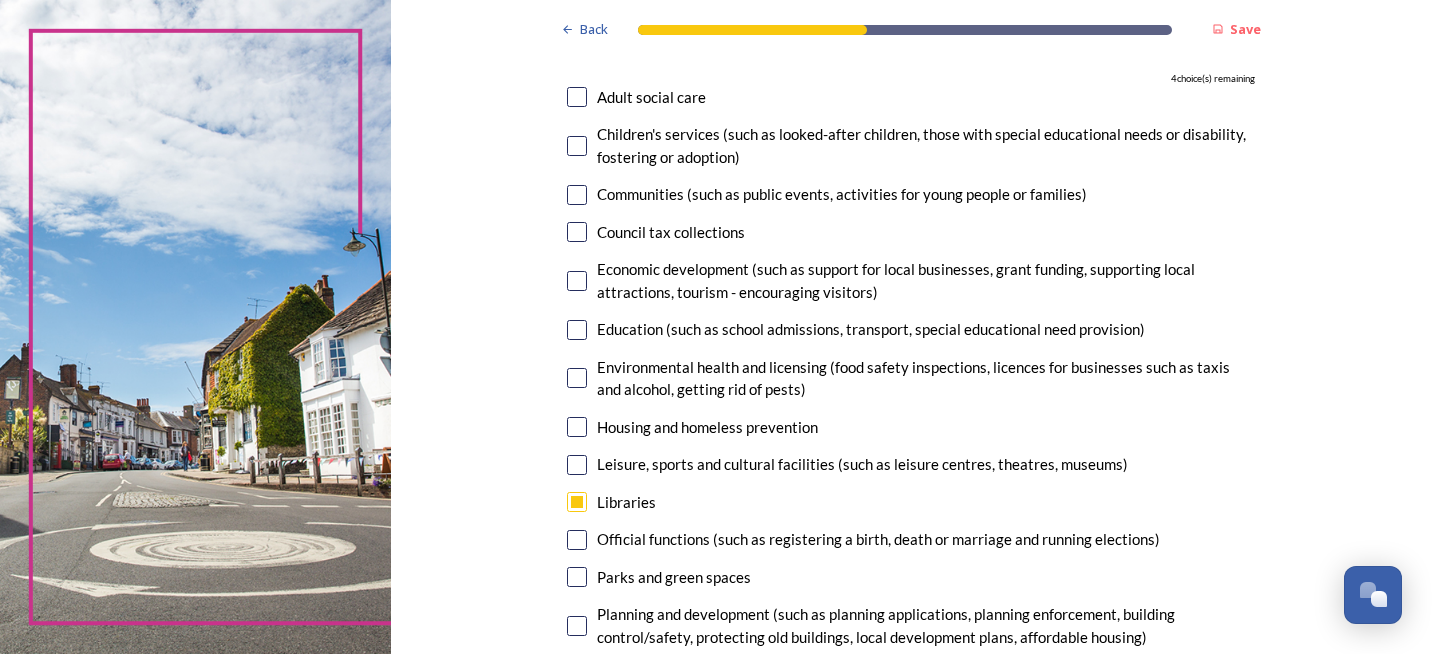 click at bounding box center [577, 465] 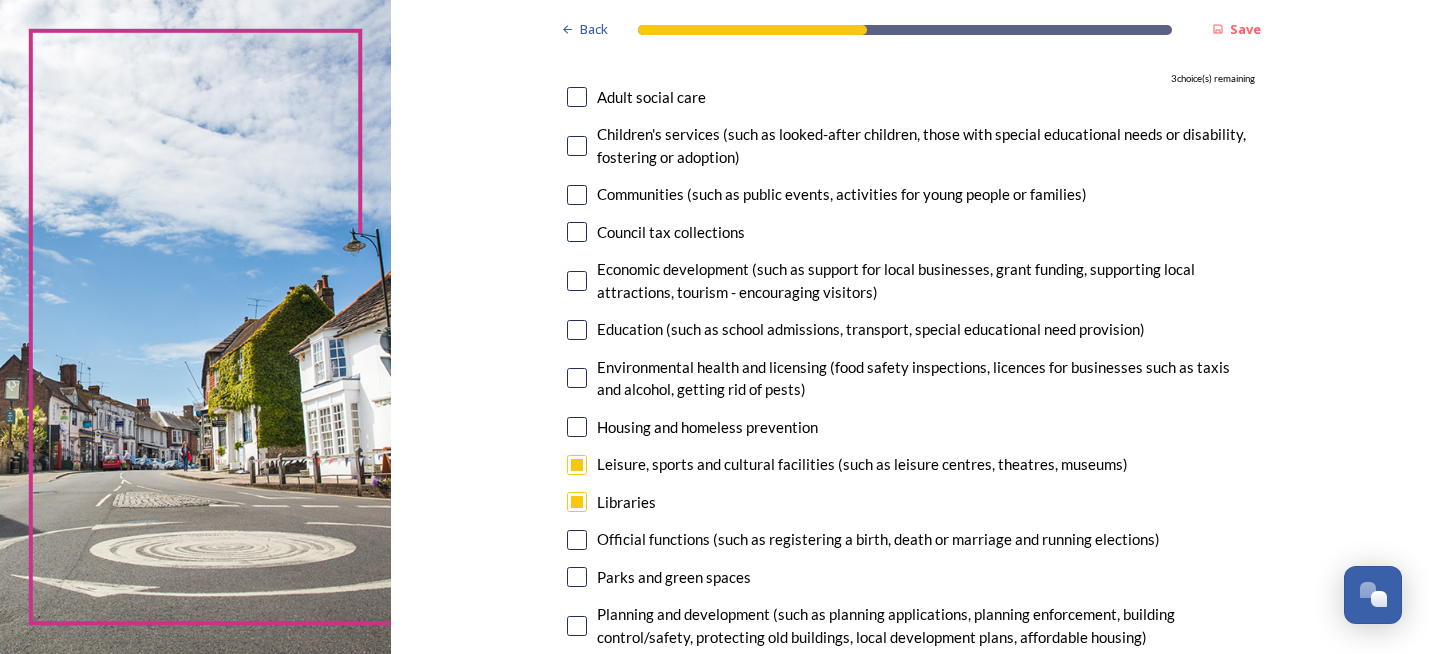 click at bounding box center [577, 281] 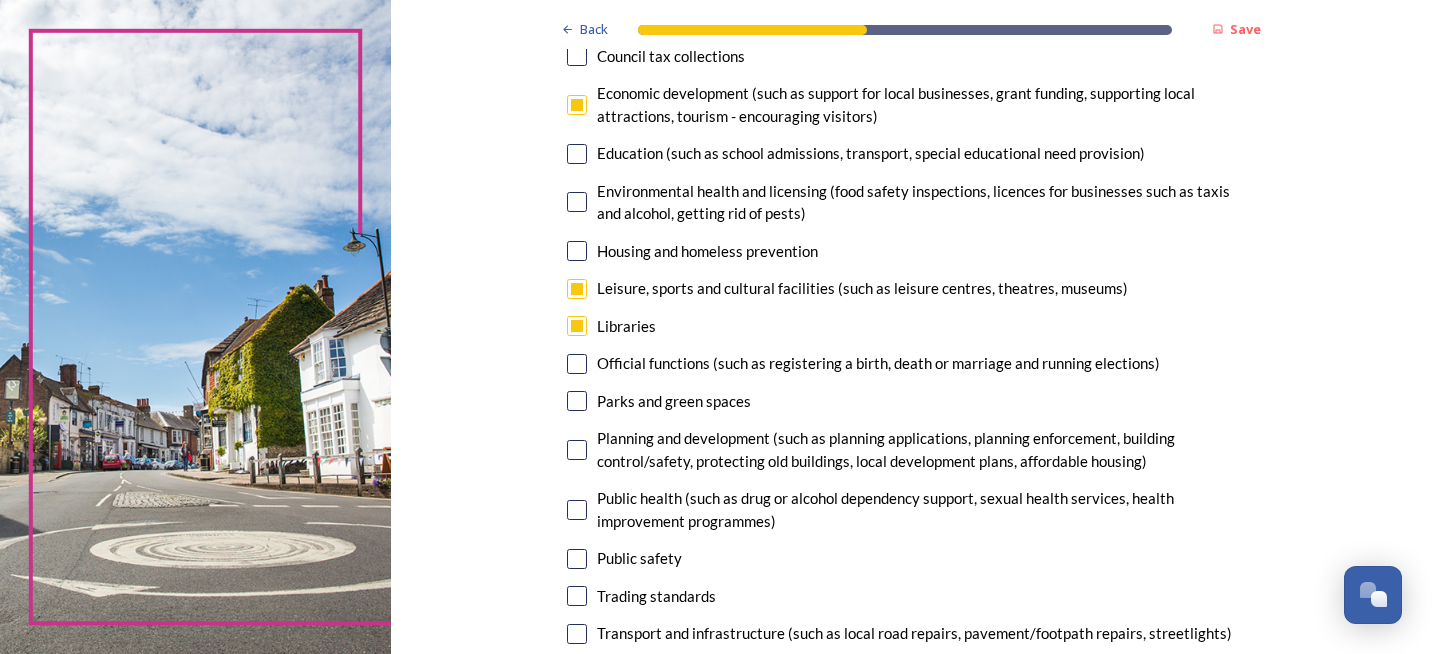 scroll, scrollTop: 400, scrollLeft: 0, axis: vertical 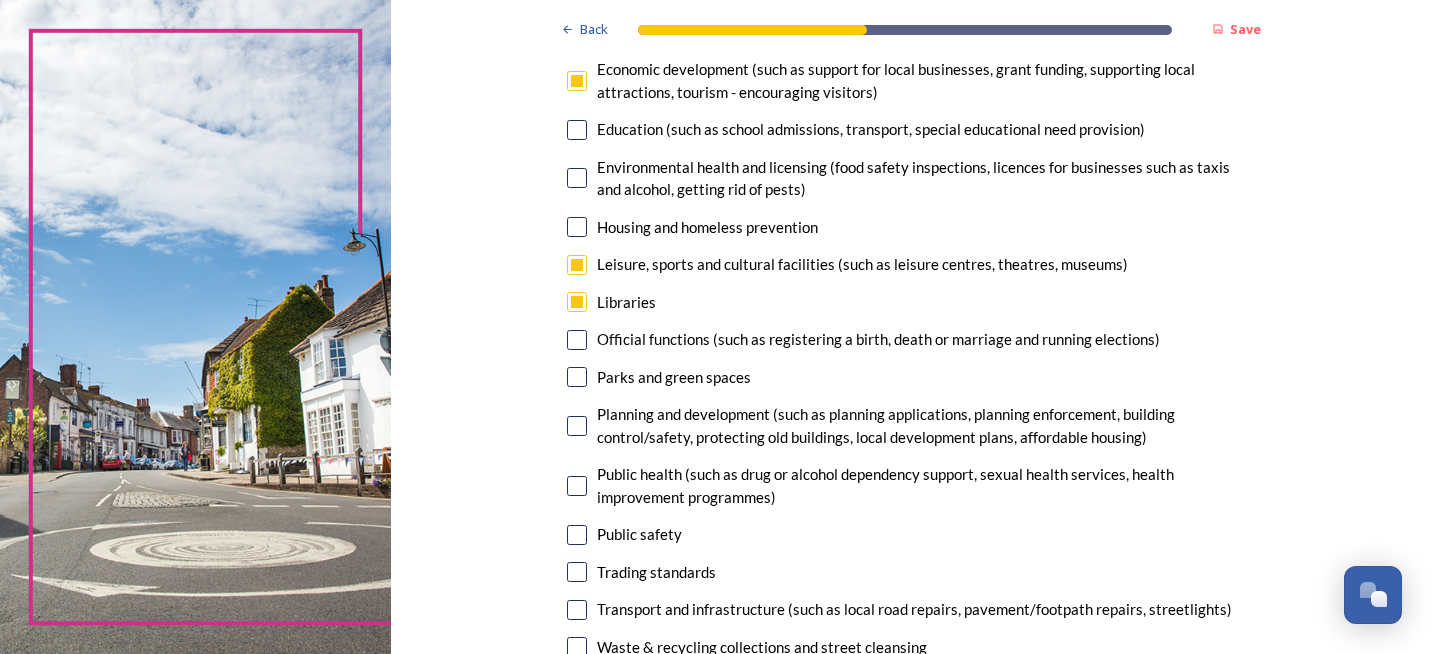 click at bounding box center (577, 377) 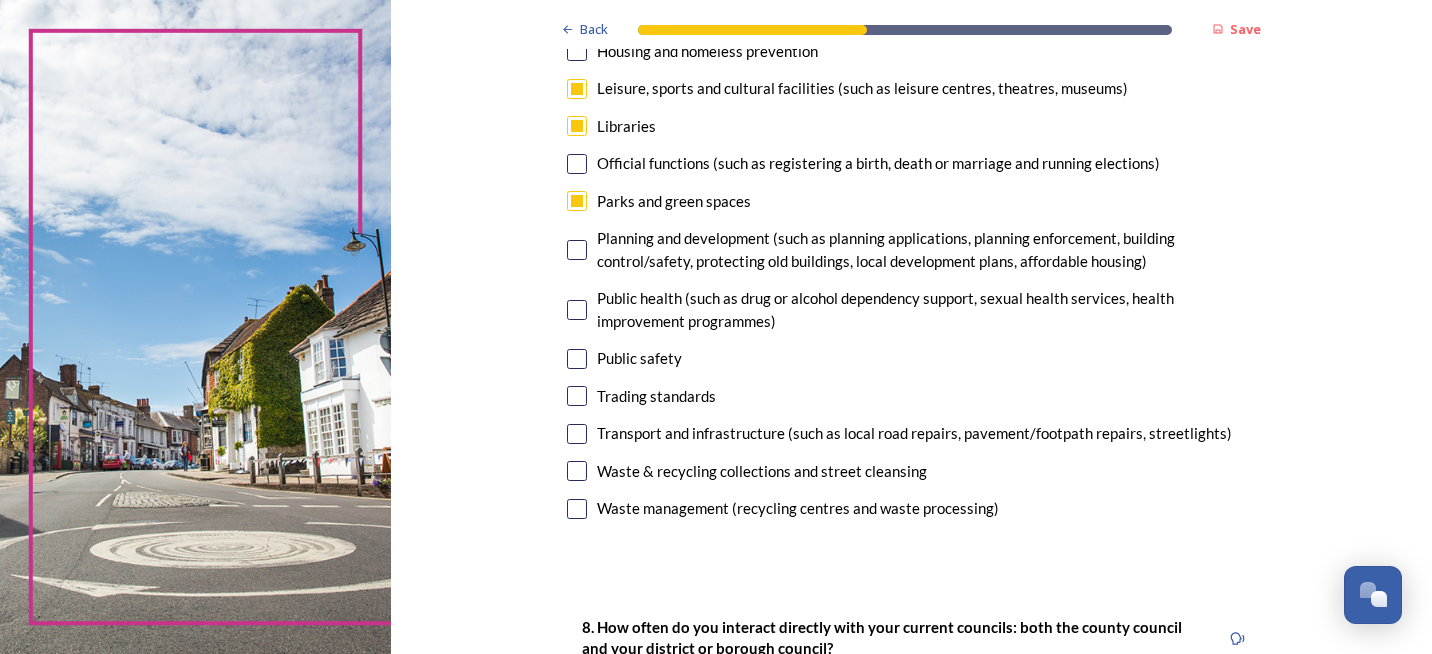 scroll, scrollTop: 600, scrollLeft: 0, axis: vertical 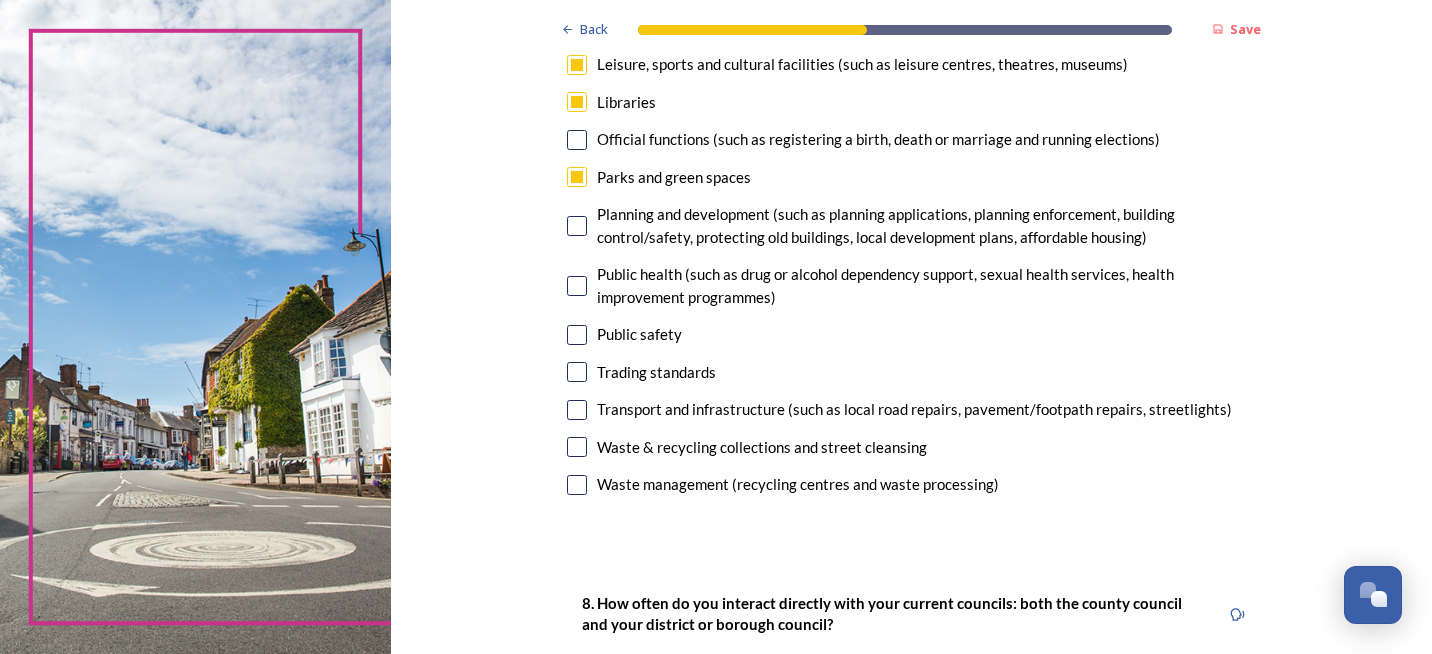 click at bounding box center [577, 410] 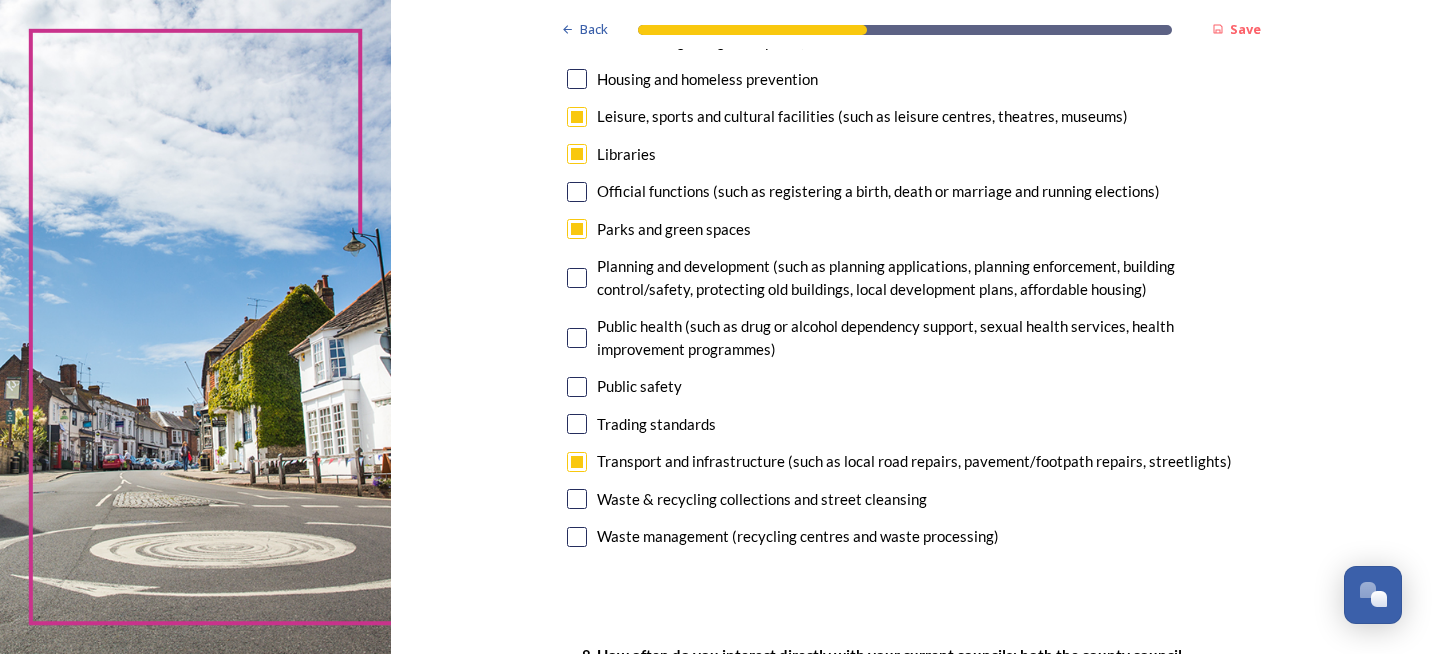scroll, scrollTop: 600, scrollLeft: 0, axis: vertical 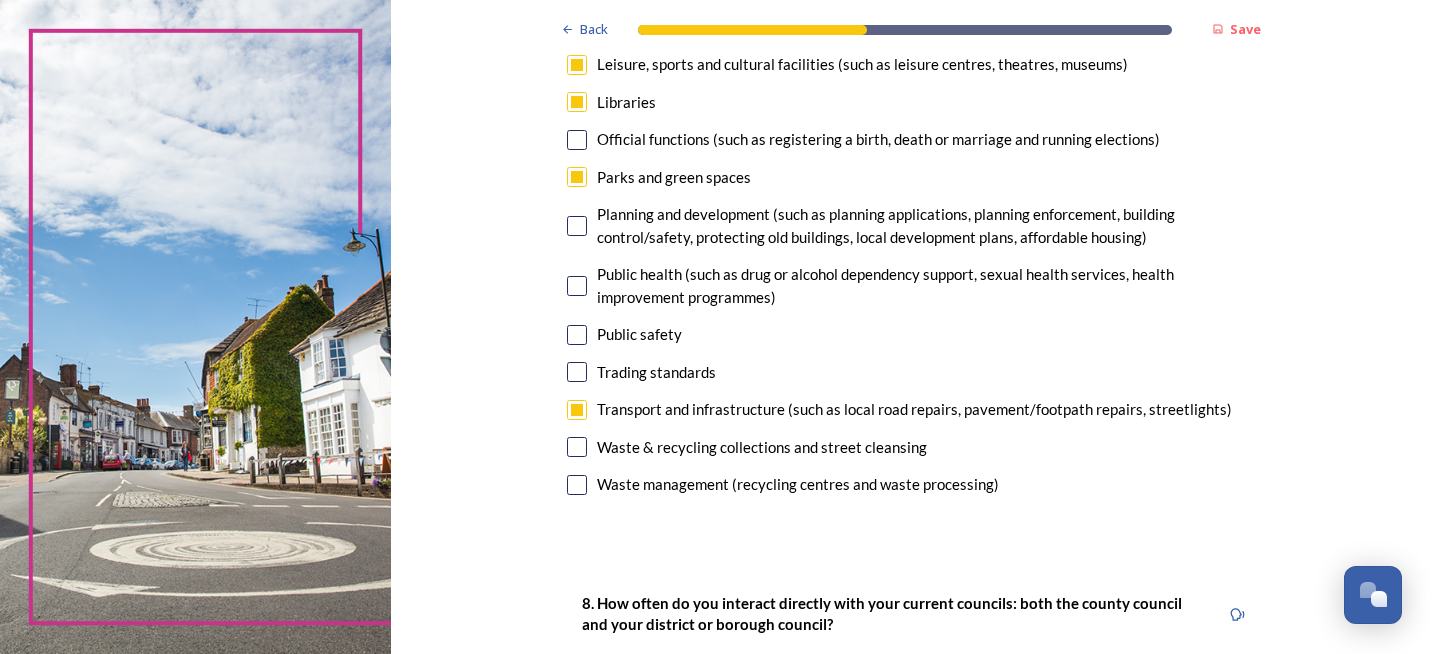 click on "Waste & recycling collections and street cleansing" at bounding box center [911, 447] 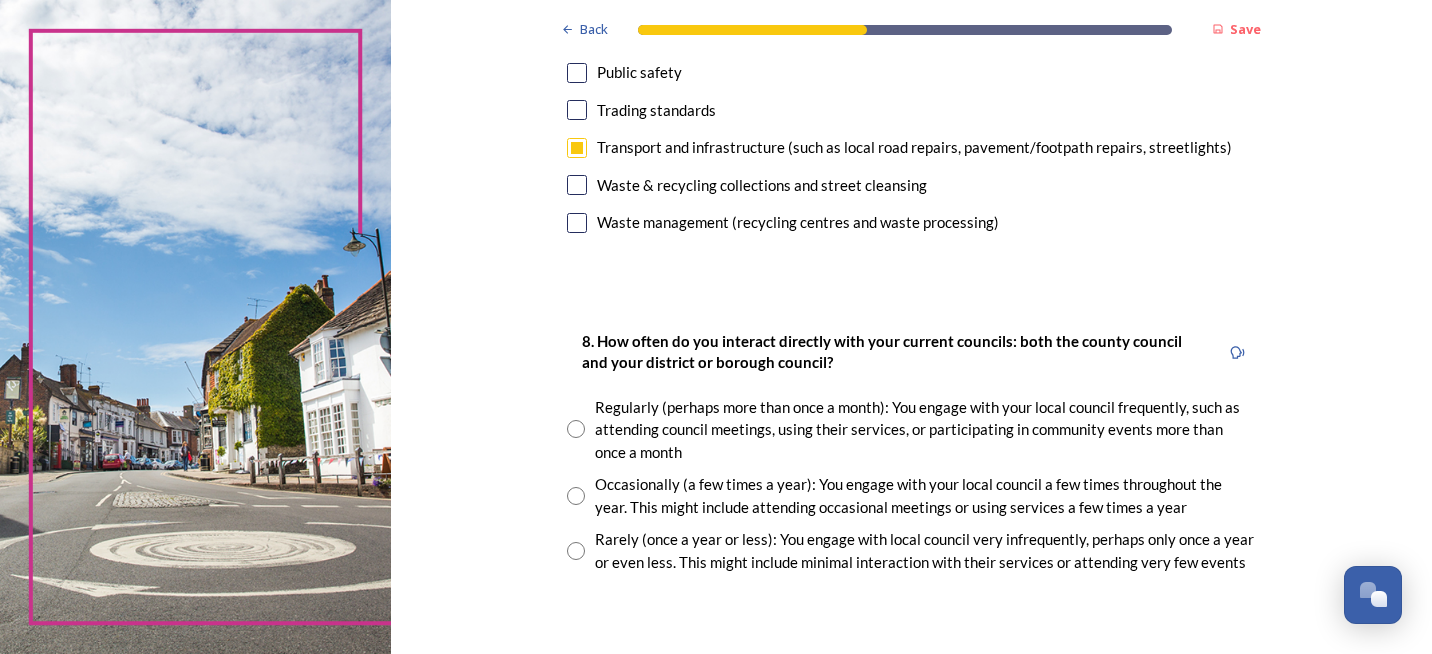 scroll, scrollTop: 900, scrollLeft: 0, axis: vertical 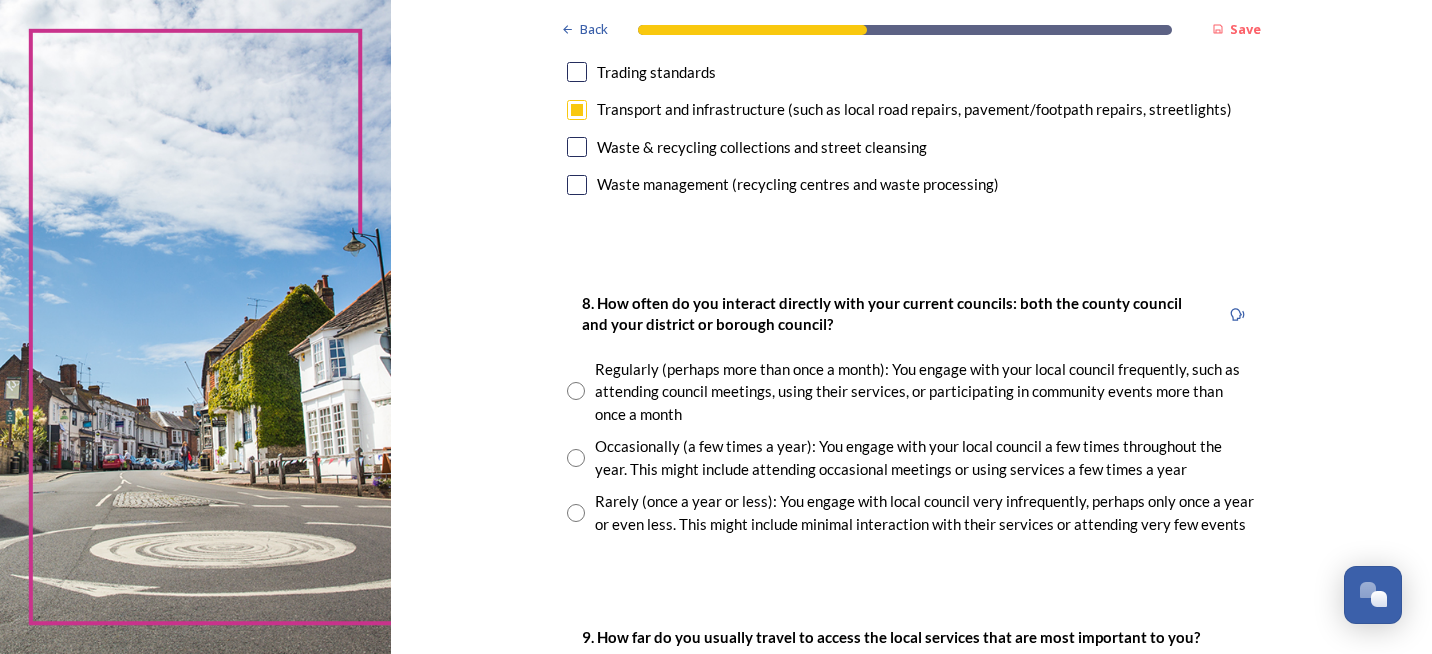 click at bounding box center (576, 458) 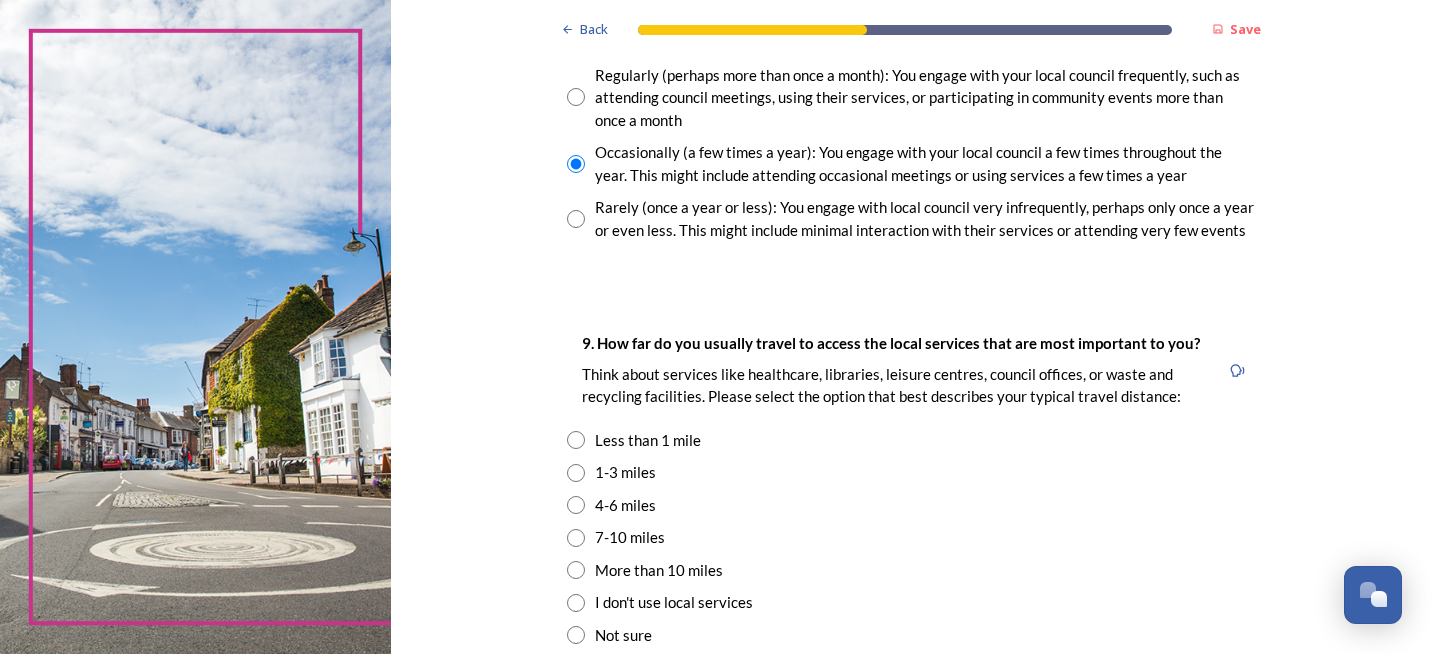 scroll, scrollTop: 1300, scrollLeft: 0, axis: vertical 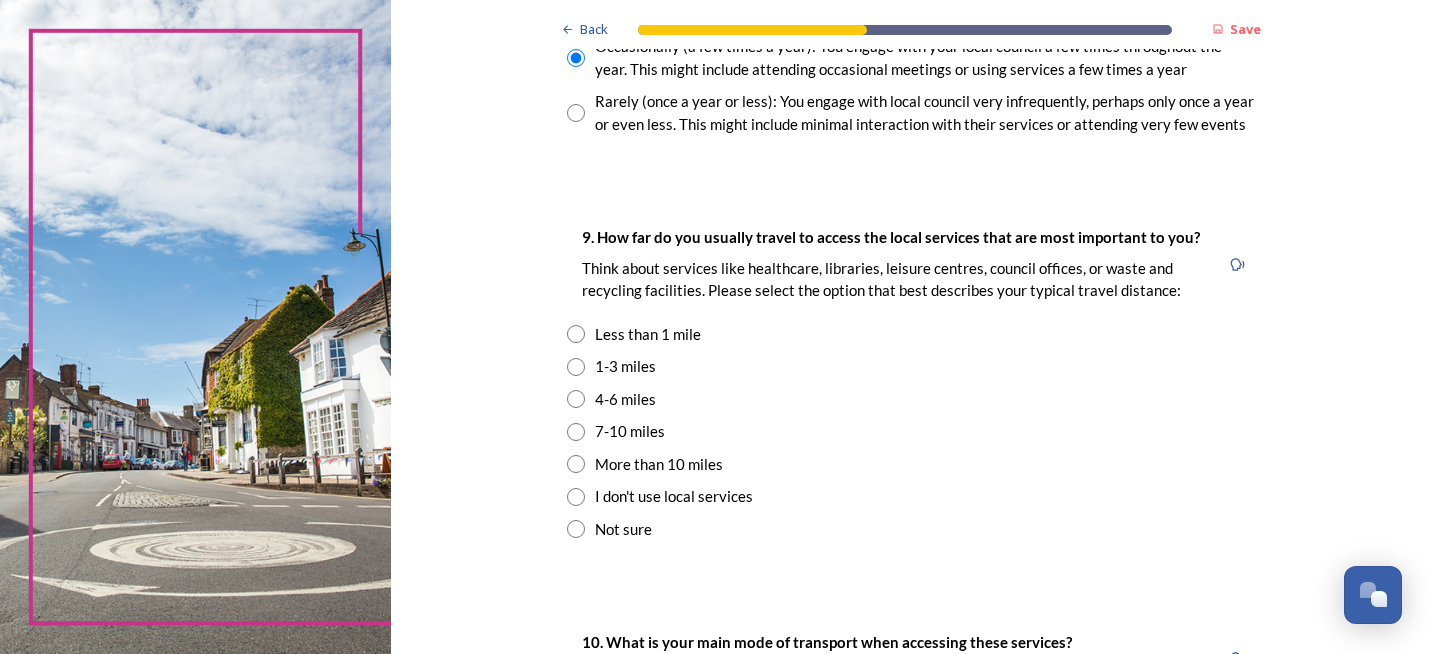 click at bounding box center [576, 399] 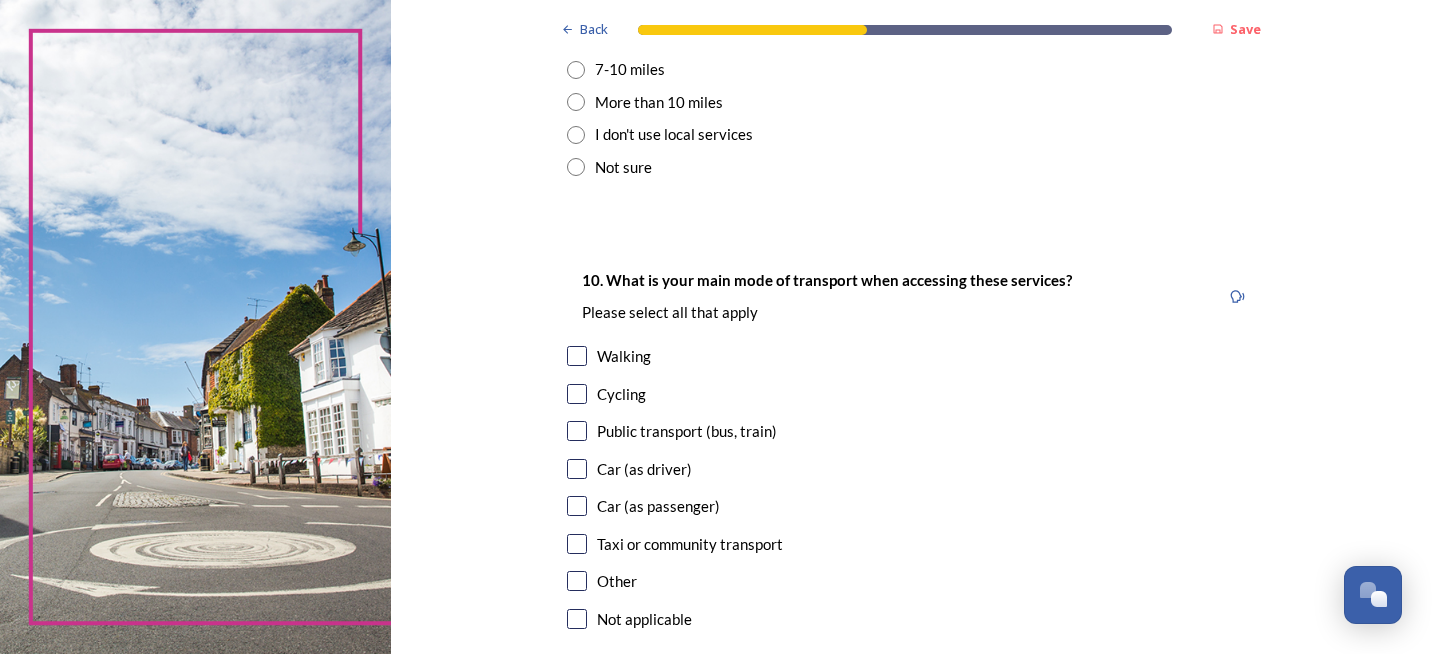 scroll, scrollTop: 1700, scrollLeft: 0, axis: vertical 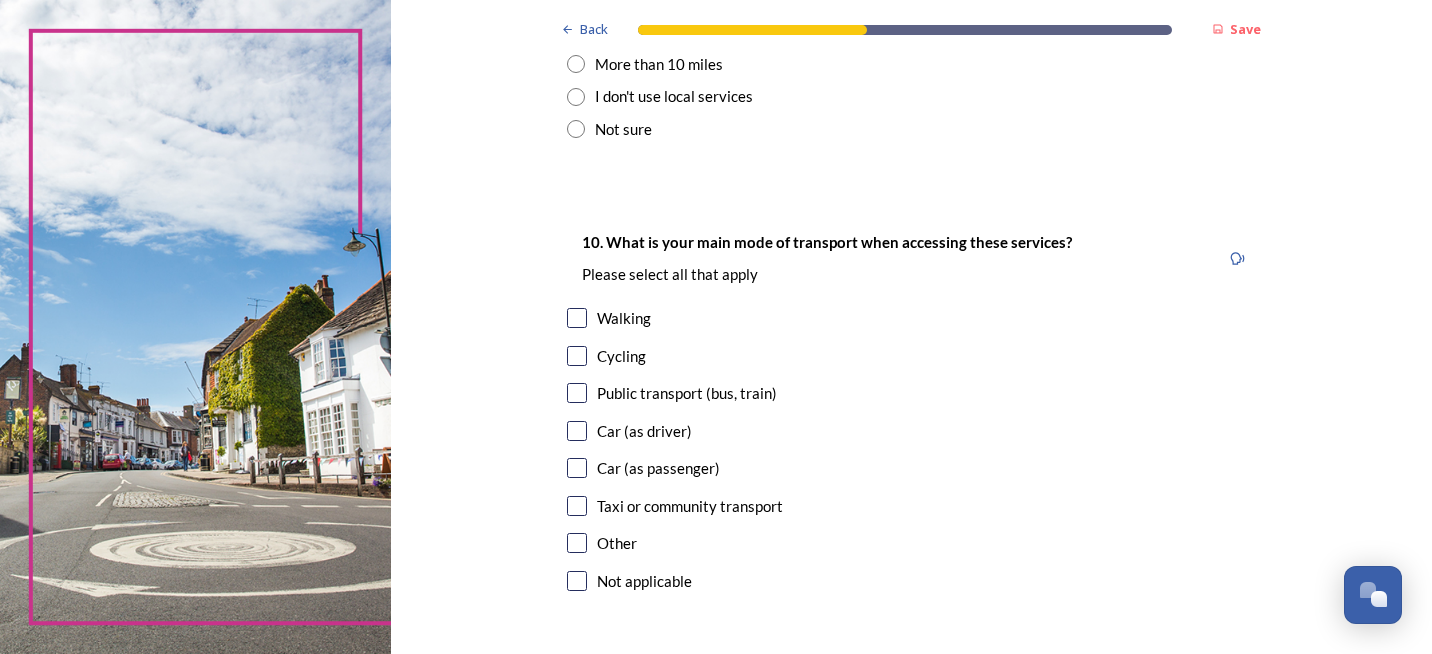 click at bounding box center (577, 431) 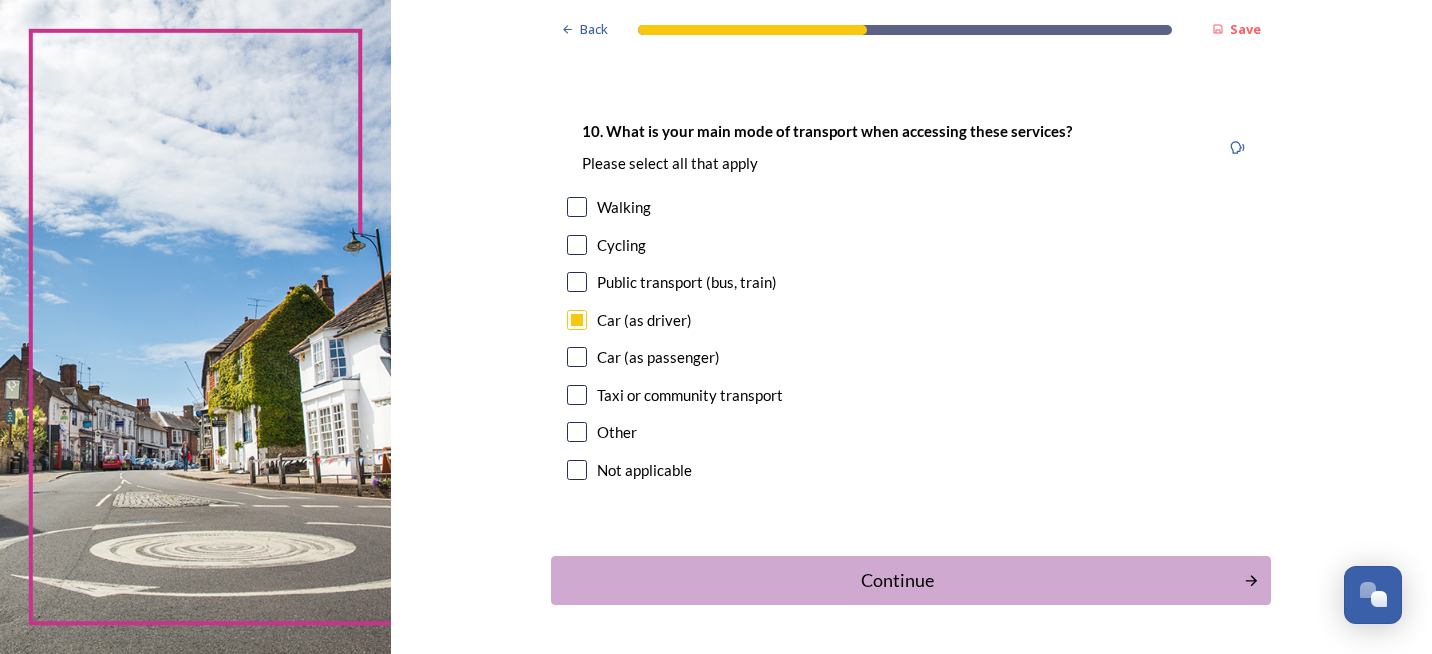 scroll, scrollTop: 1877, scrollLeft: 0, axis: vertical 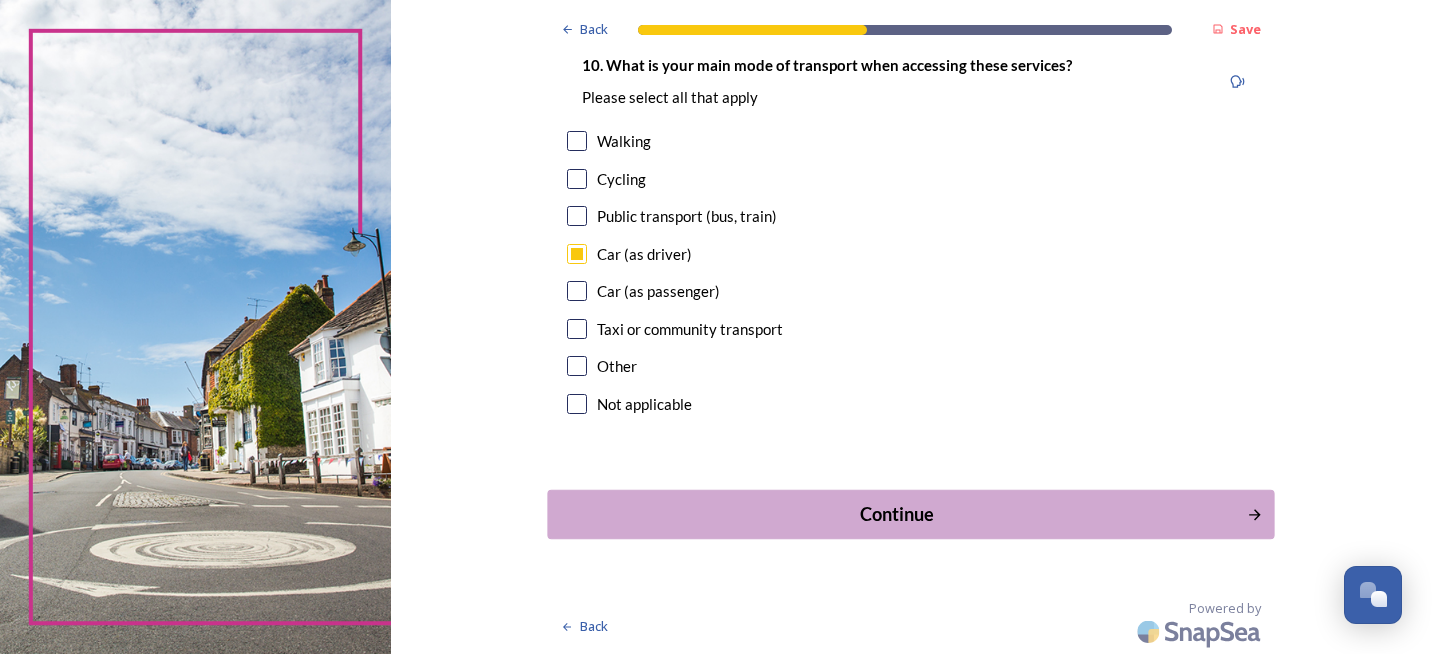 click on "Continue" at bounding box center [897, 514] 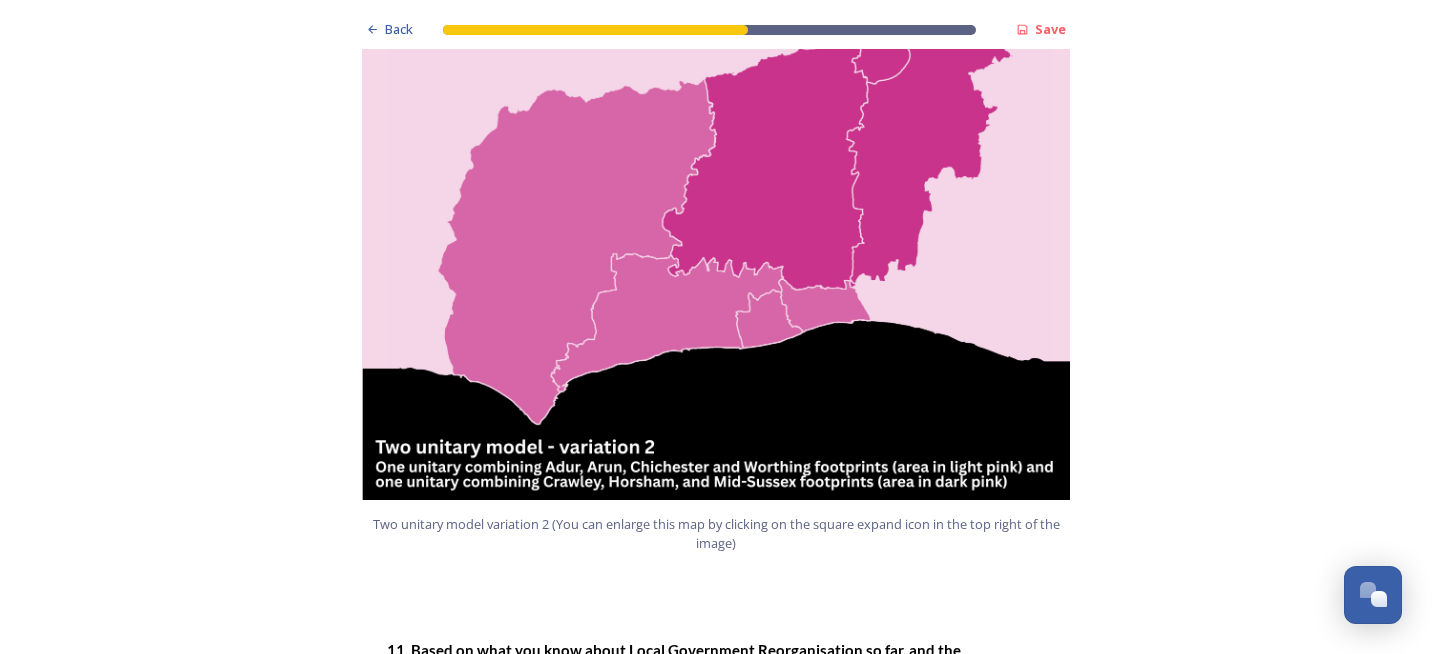 scroll, scrollTop: 2300, scrollLeft: 0, axis: vertical 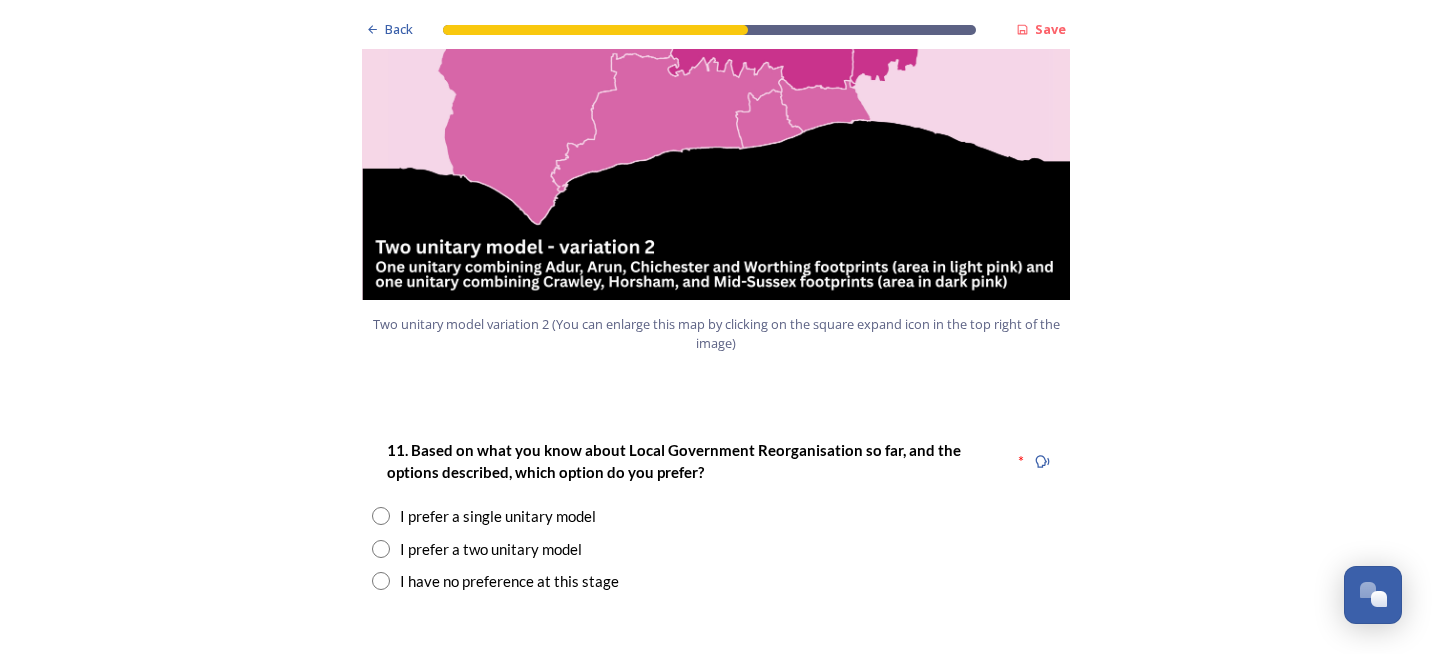 drag, startPoint x: 373, startPoint y: 540, endPoint x: 408, endPoint y: 563, distance: 41.880783 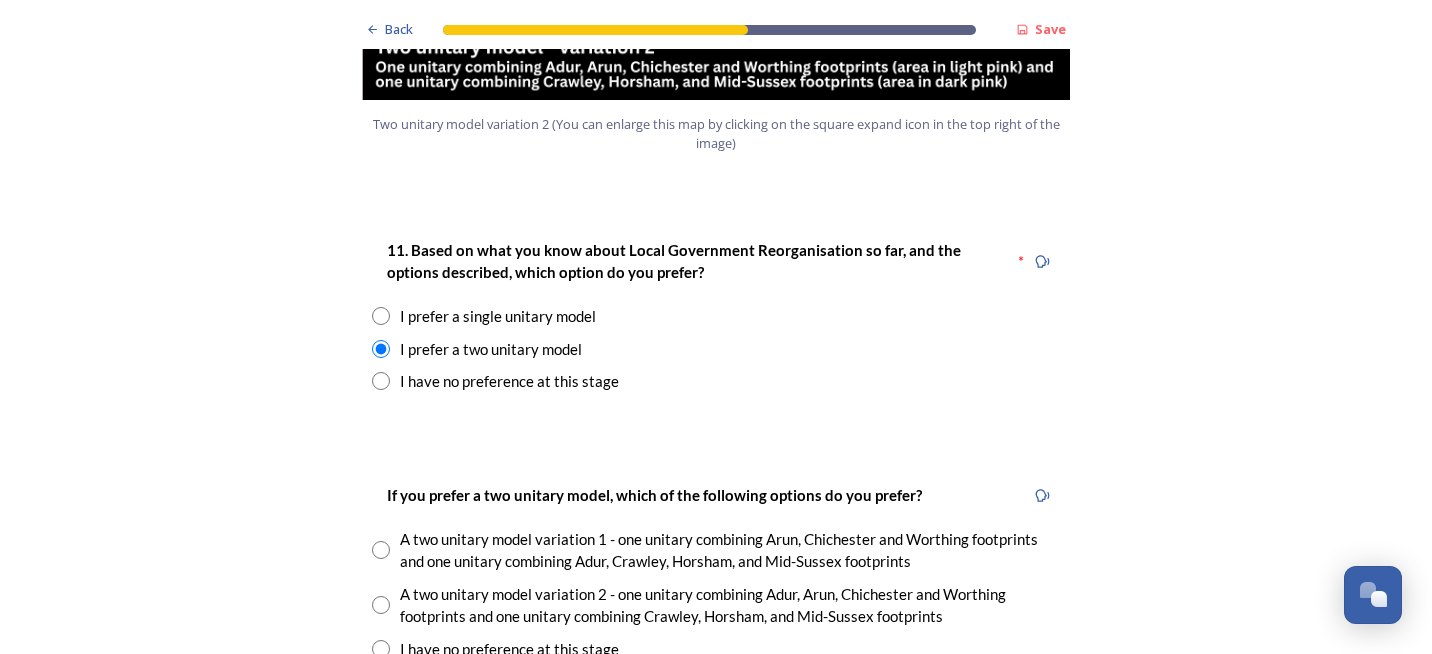 scroll, scrollTop: 2600, scrollLeft: 0, axis: vertical 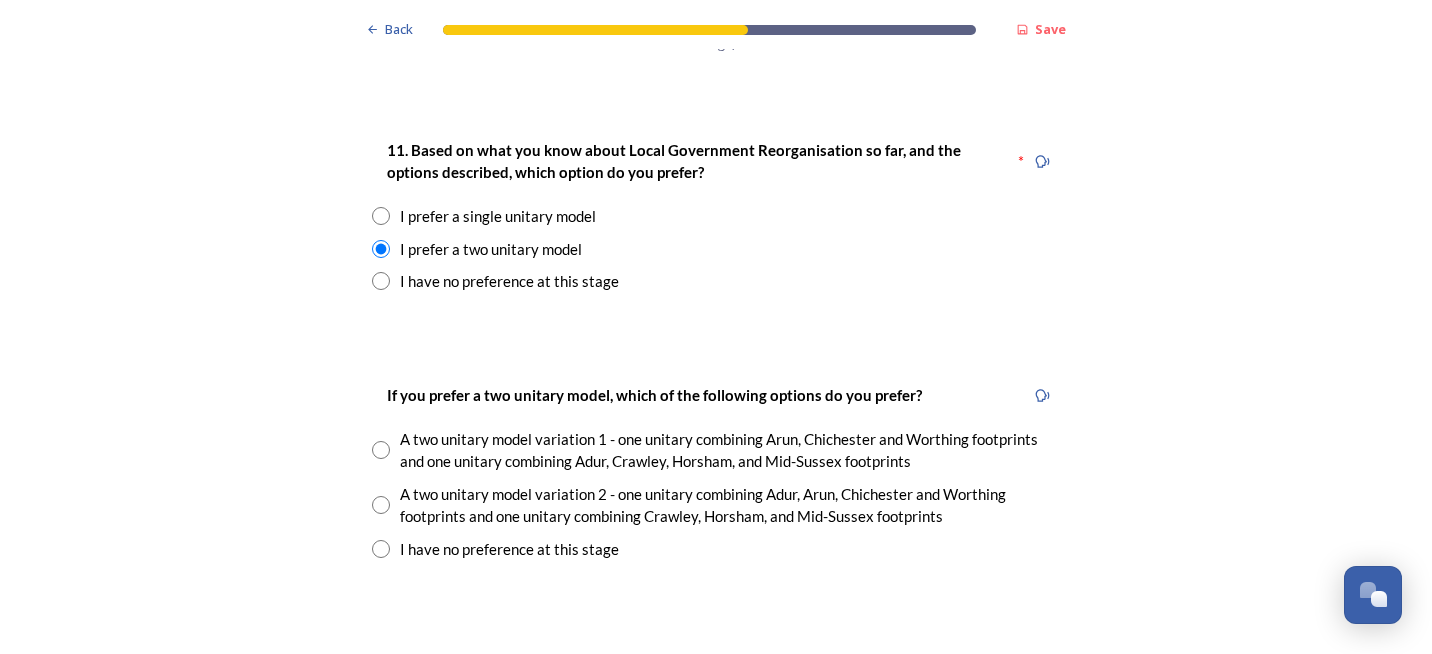 click at bounding box center [381, 450] 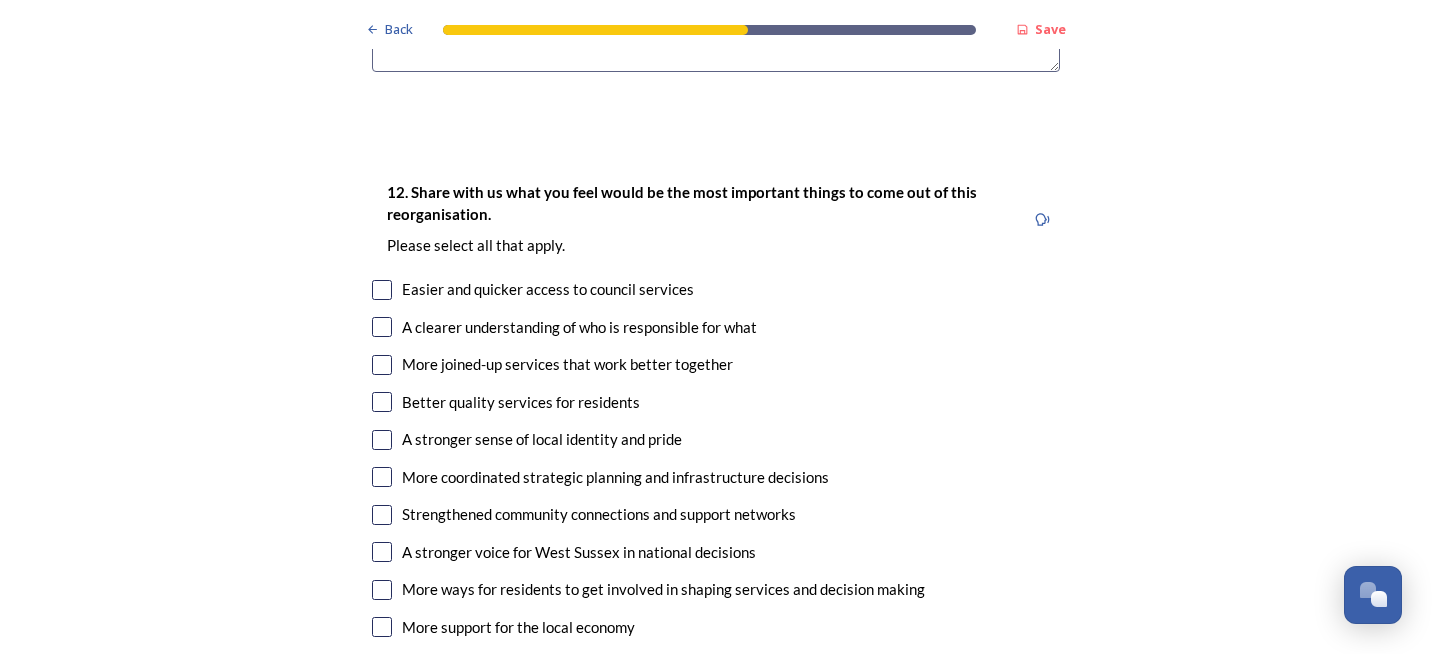 scroll, scrollTop: 3500, scrollLeft: 0, axis: vertical 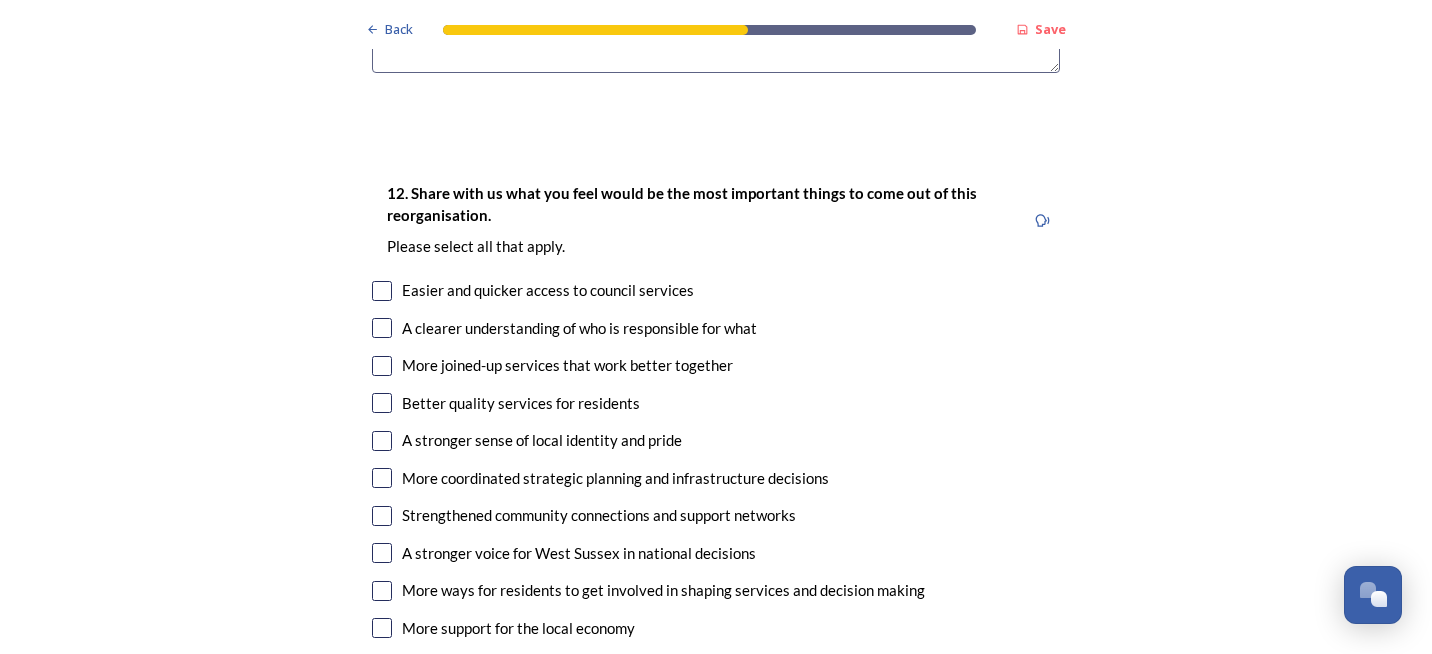 click at bounding box center (382, 291) 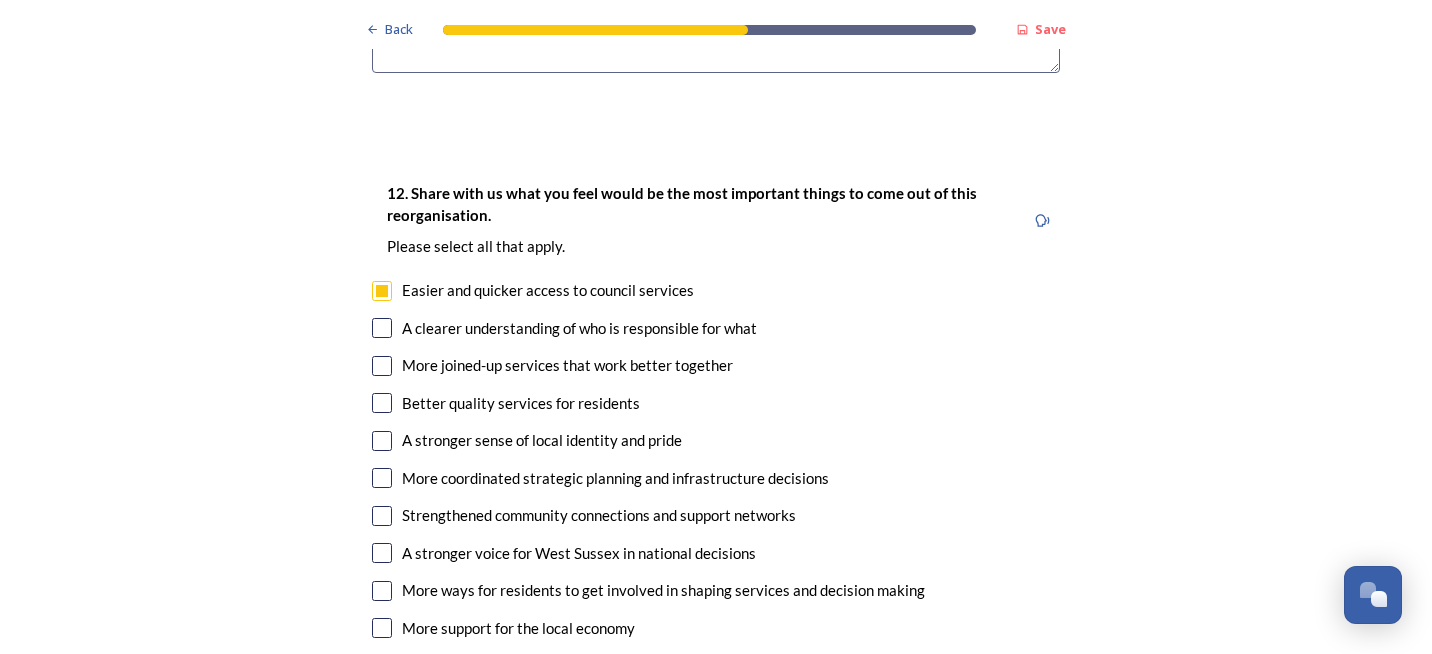click at bounding box center [382, 328] 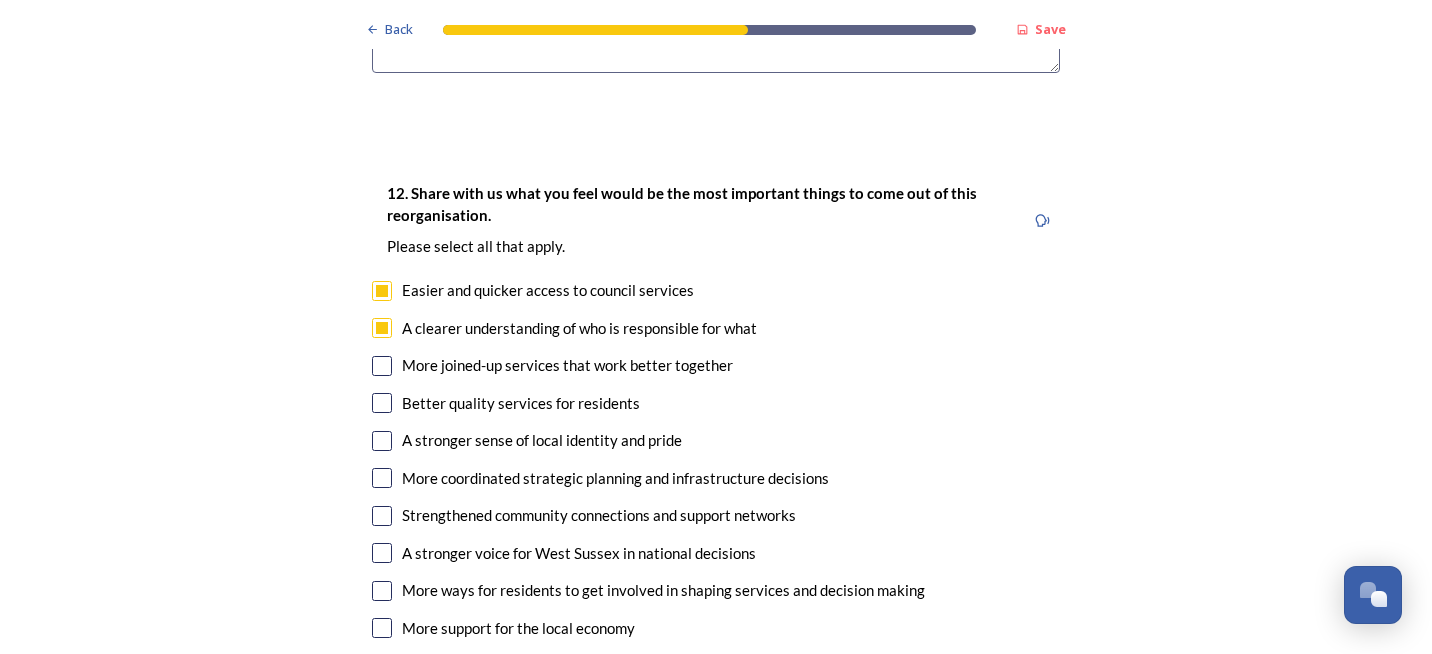 click at bounding box center (382, 478) 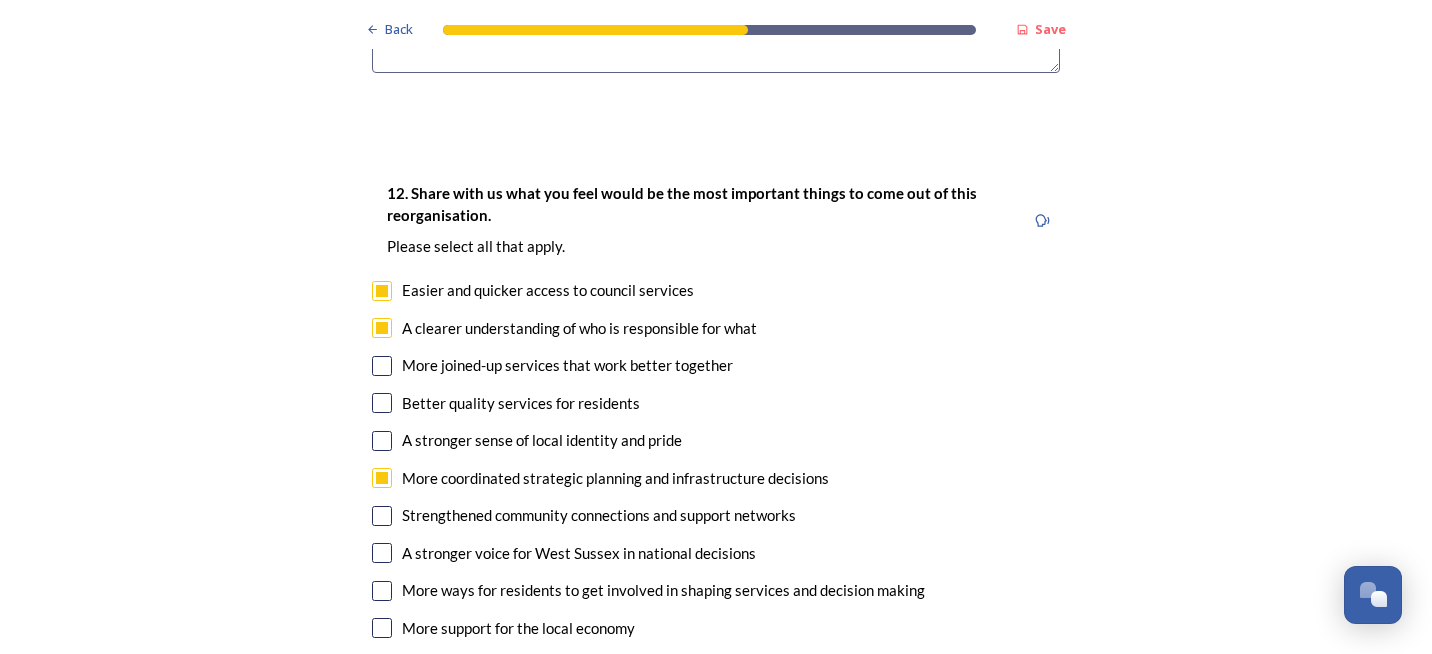 click at bounding box center (382, 516) 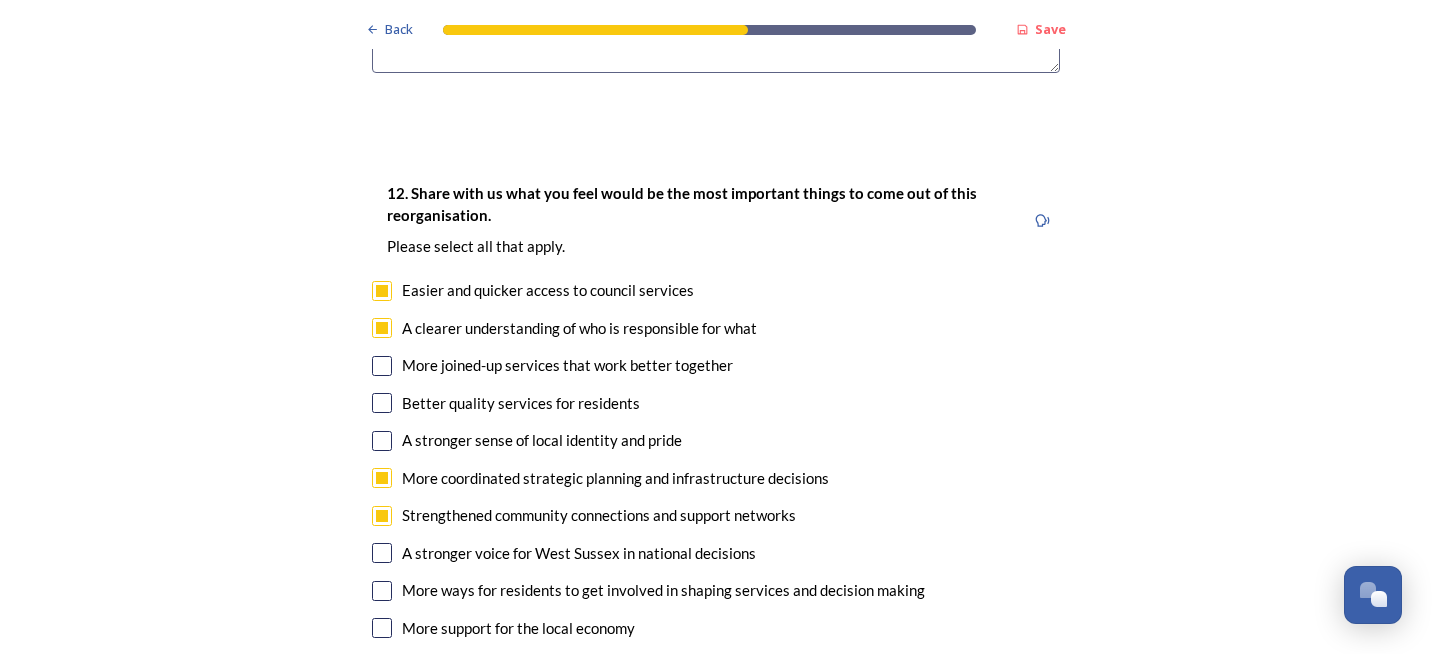 click at bounding box center [382, 553] 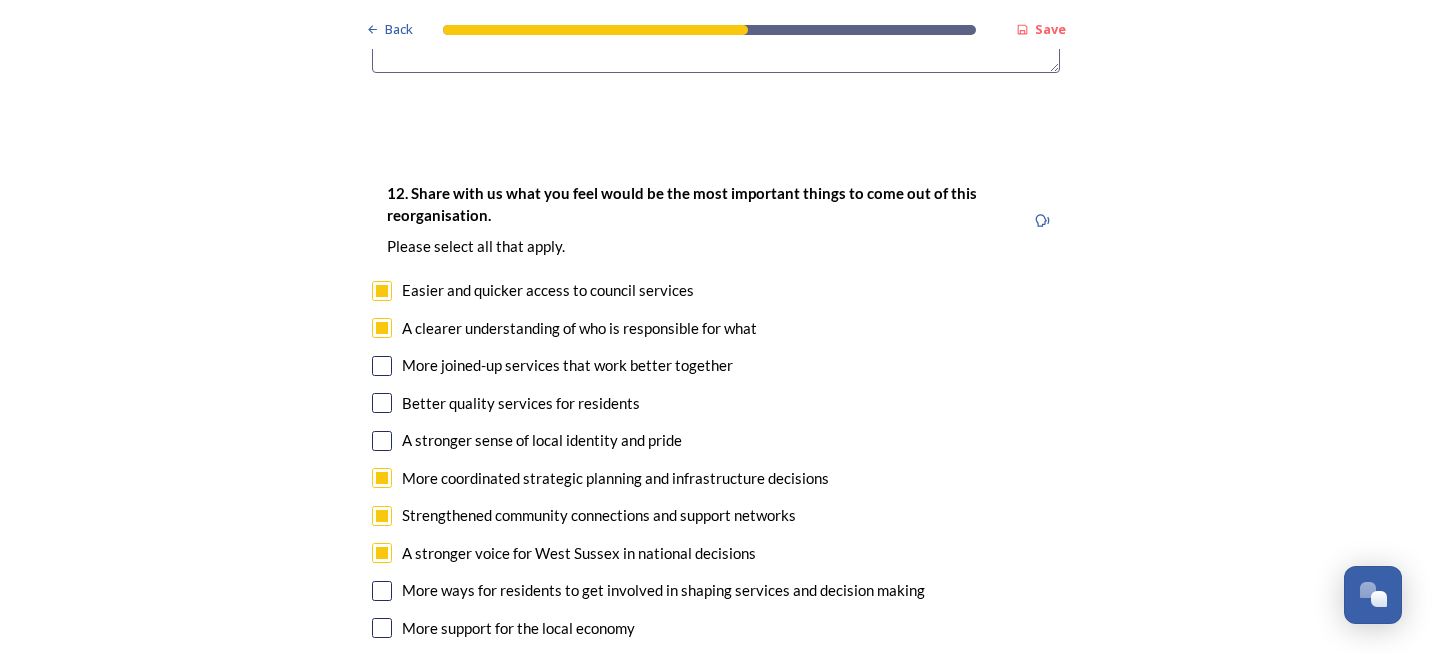 click at bounding box center [382, 628] 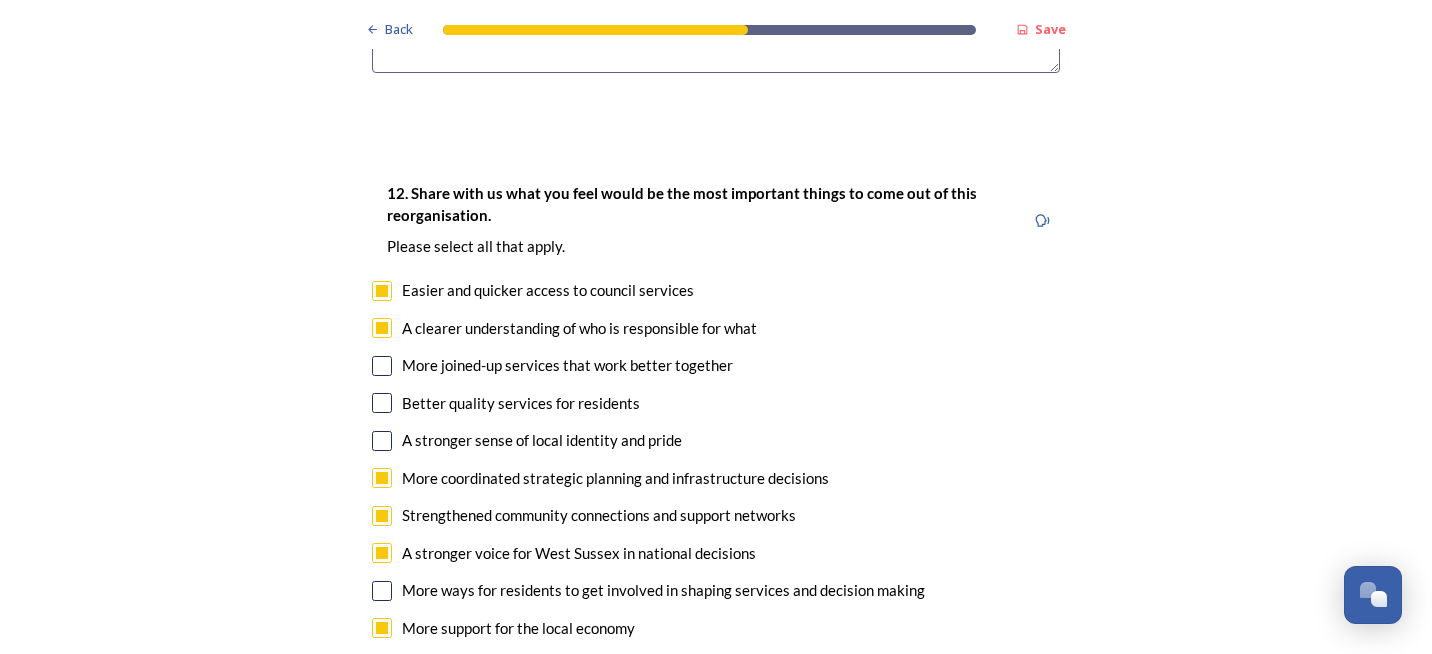 click at bounding box center (382, 366) 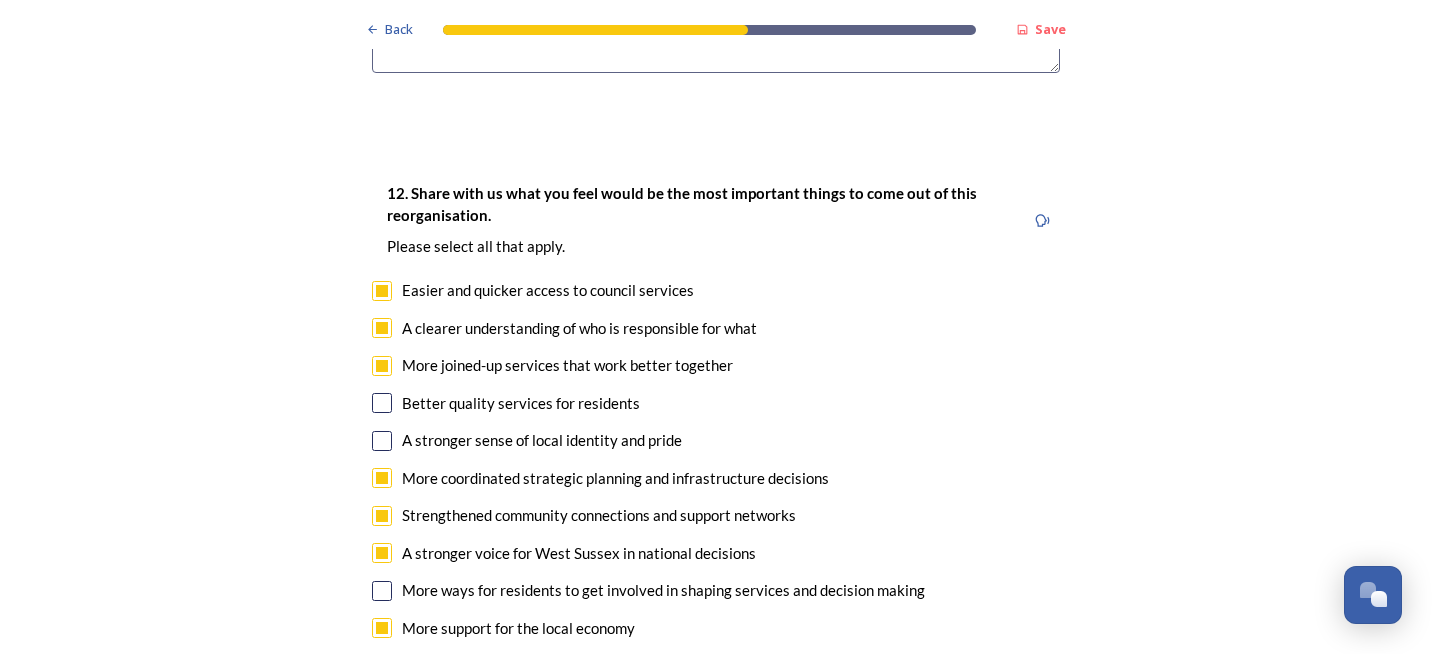 click at bounding box center (382, 403) 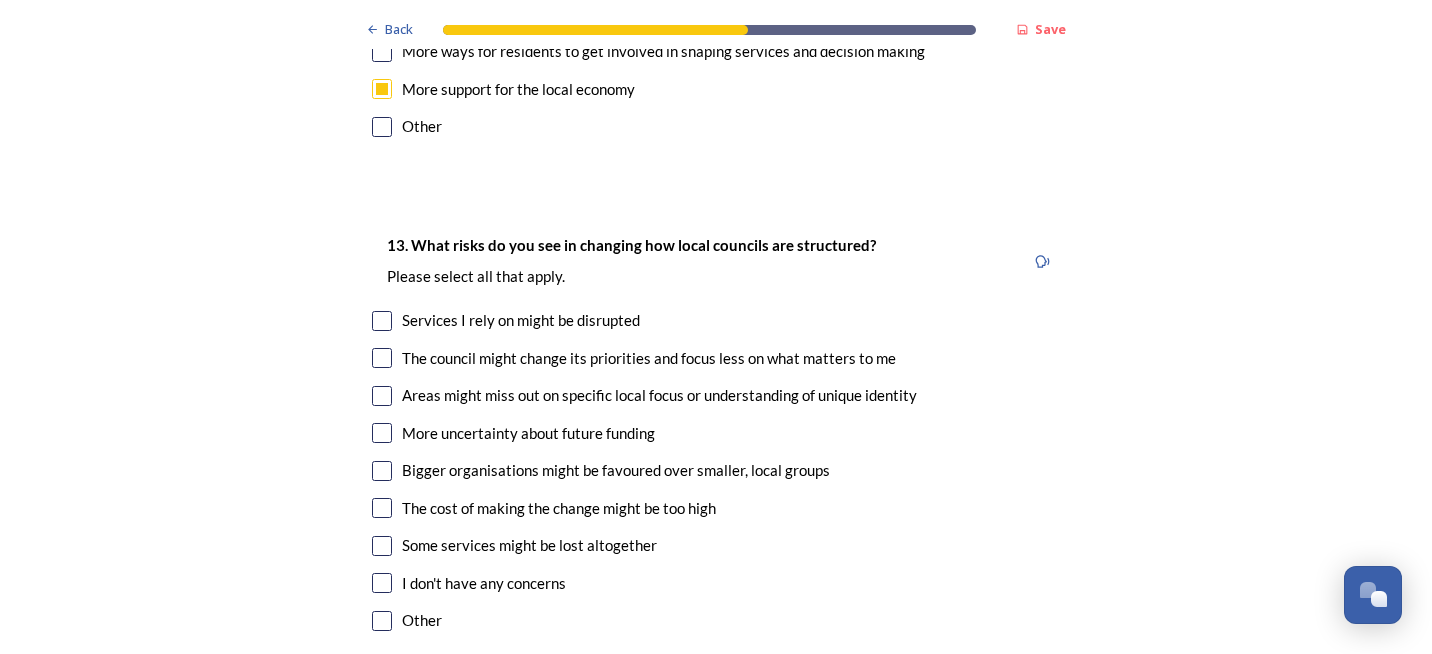 scroll, scrollTop: 4100, scrollLeft: 0, axis: vertical 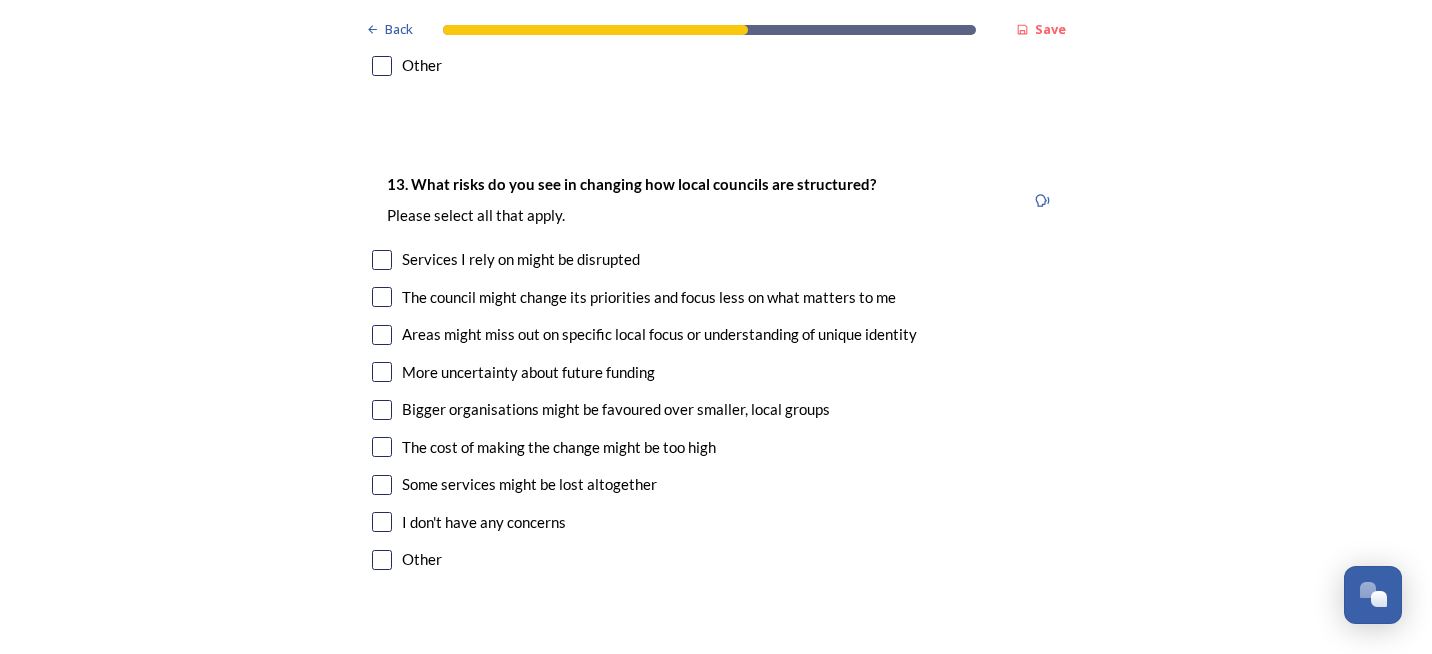 click at bounding box center [382, 372] 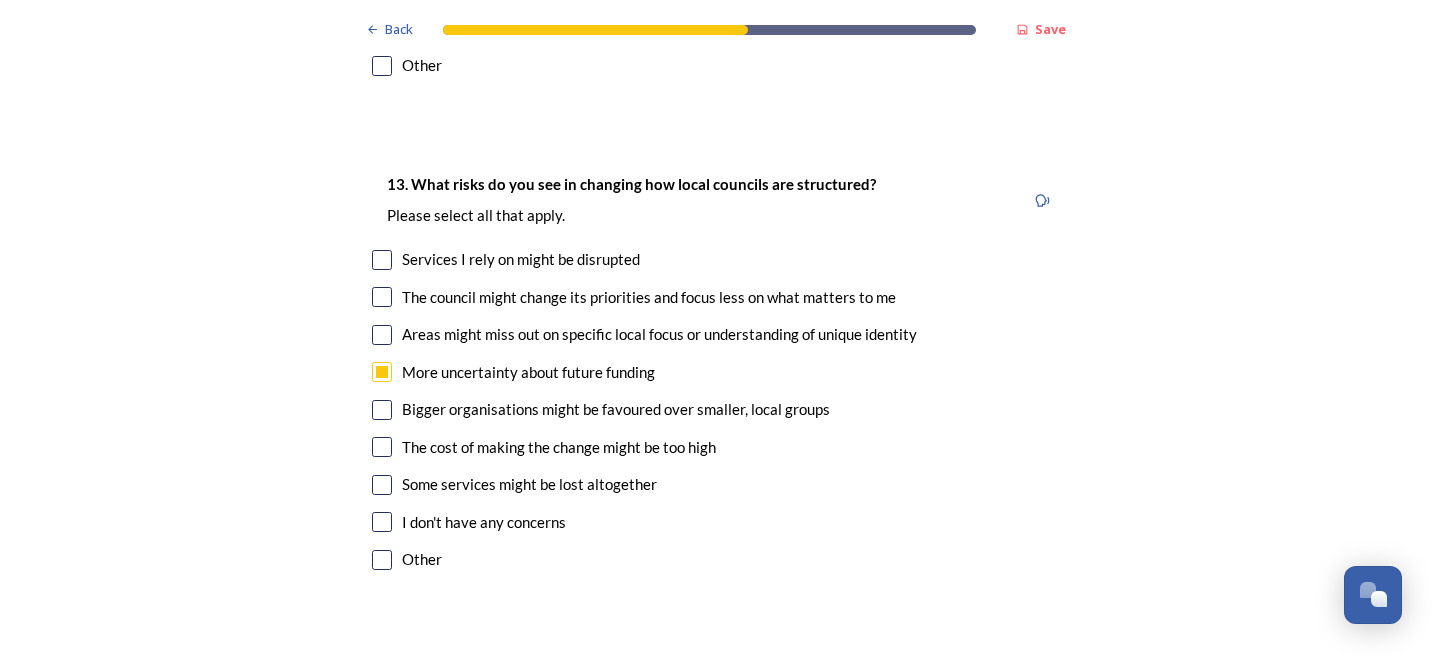 click at bounding box center [382, 485] 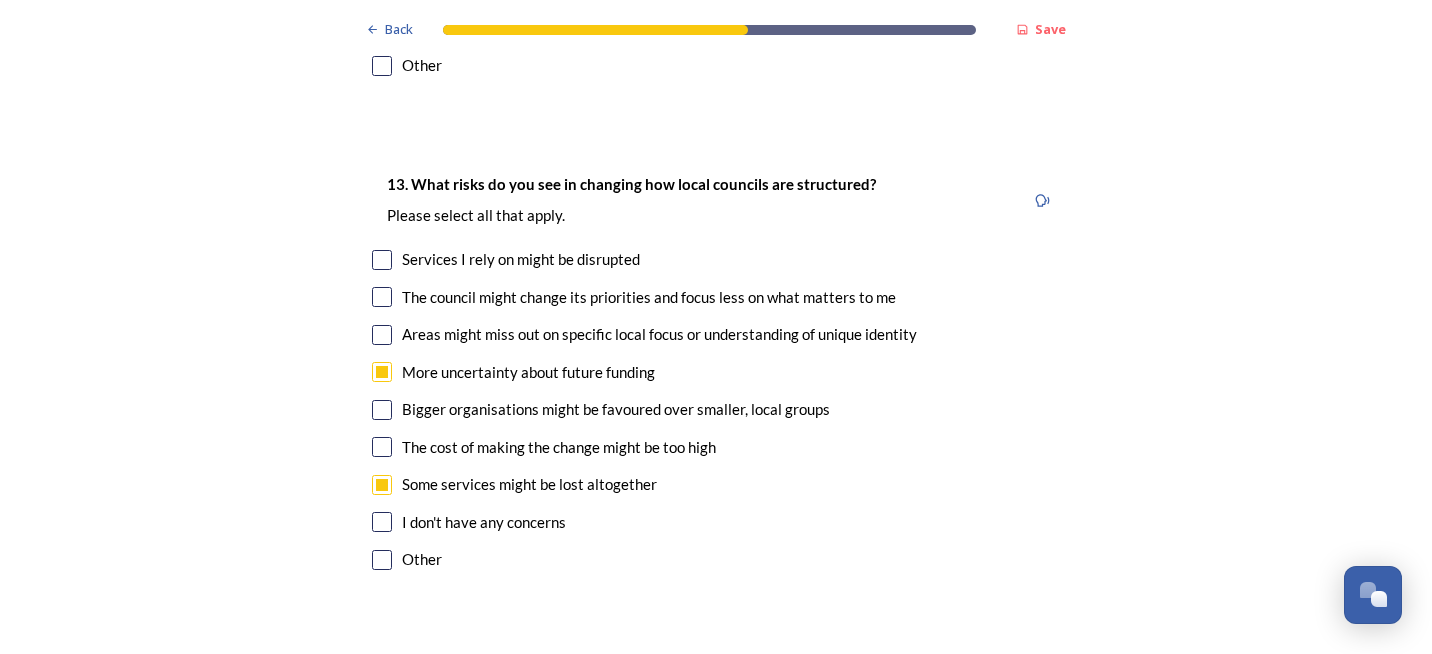 click on "Bigger organisations might be favoured over smaller, local groups" at bounding box center (716, 409) 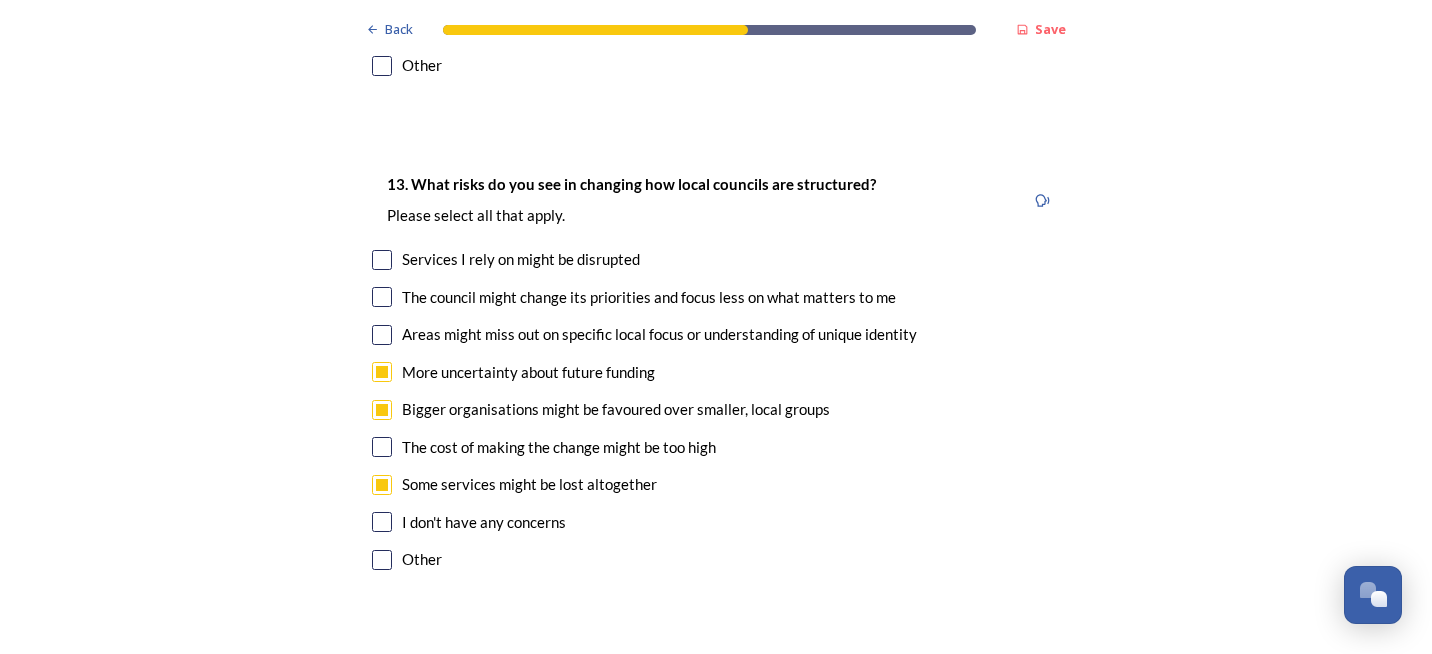 checkbox on "true" 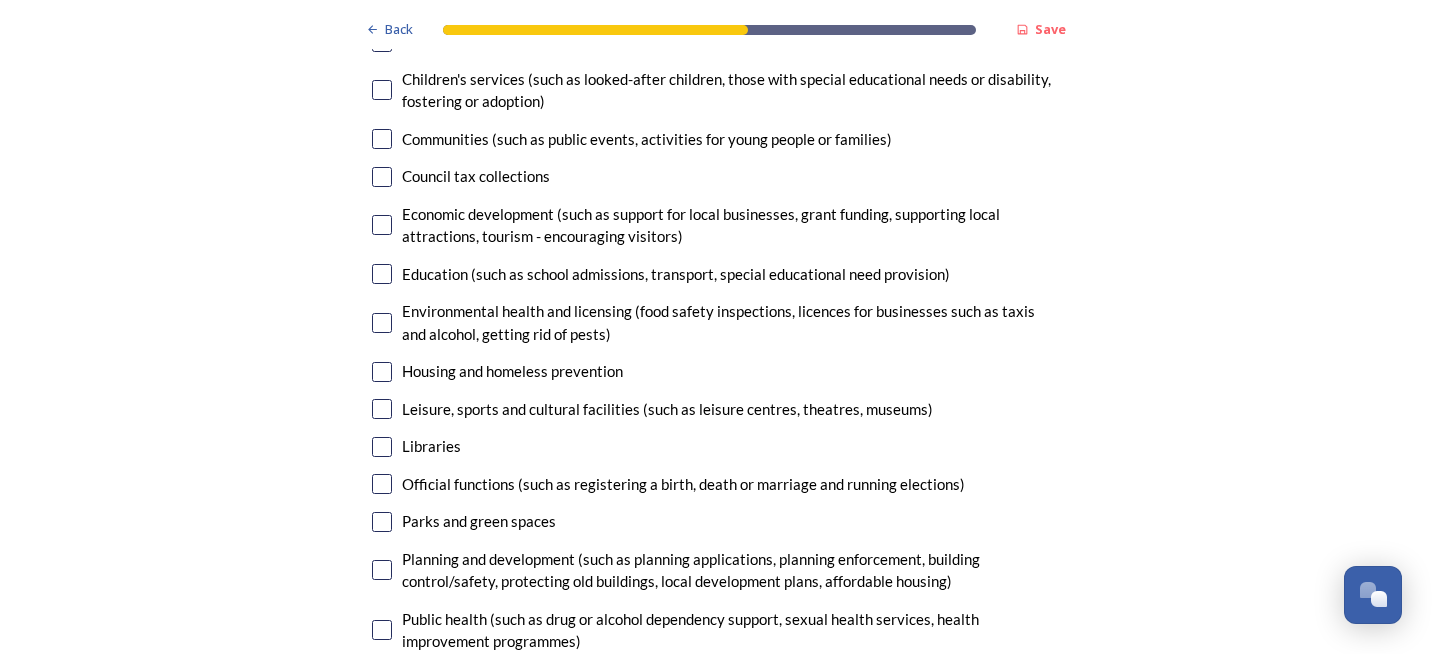 scroll, scrollTop: 4900, scrollLeft: 0, axis: vertical 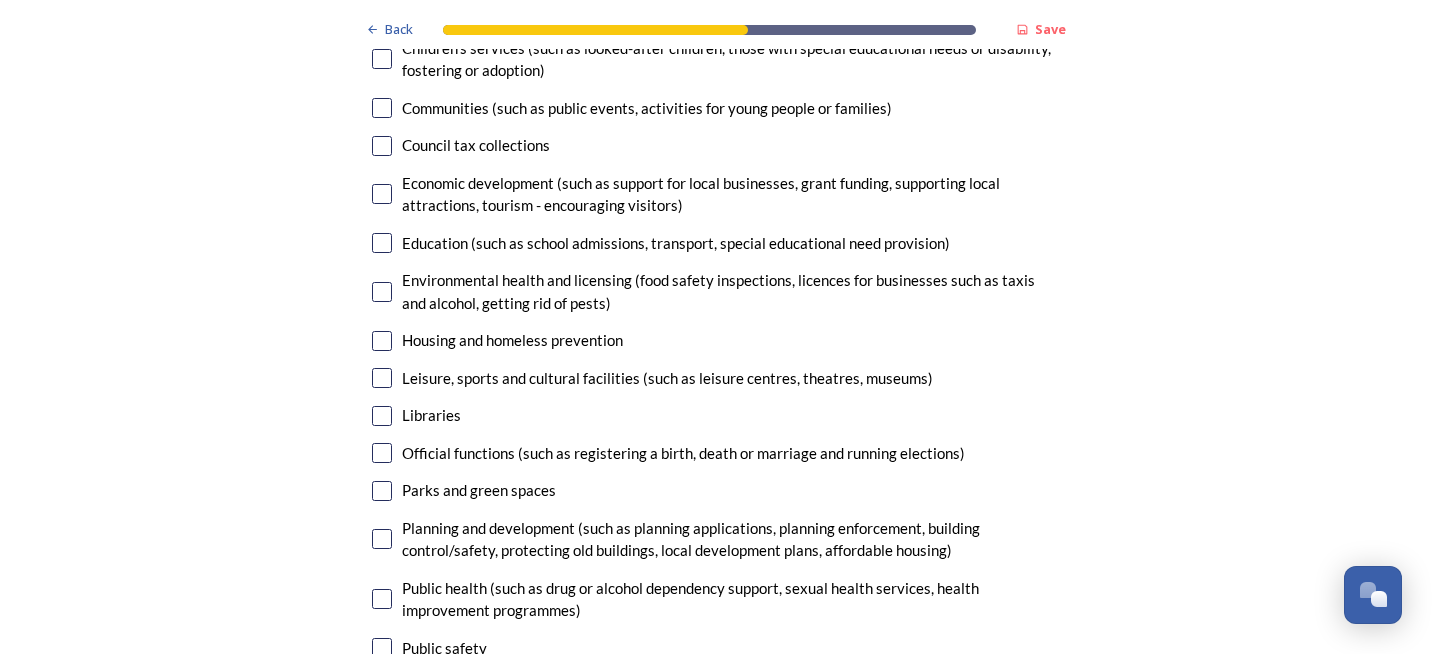 click at bounding box center [382, 378] 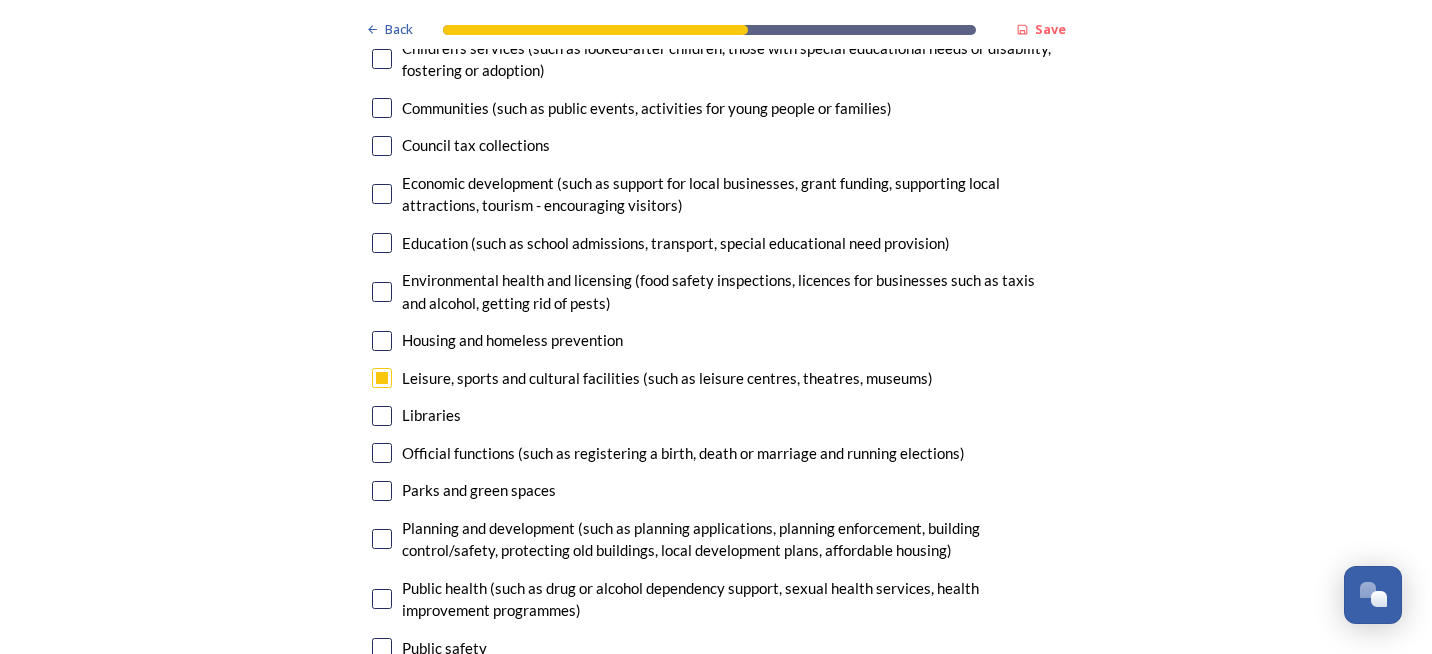 click at bounding box center [382, 416] 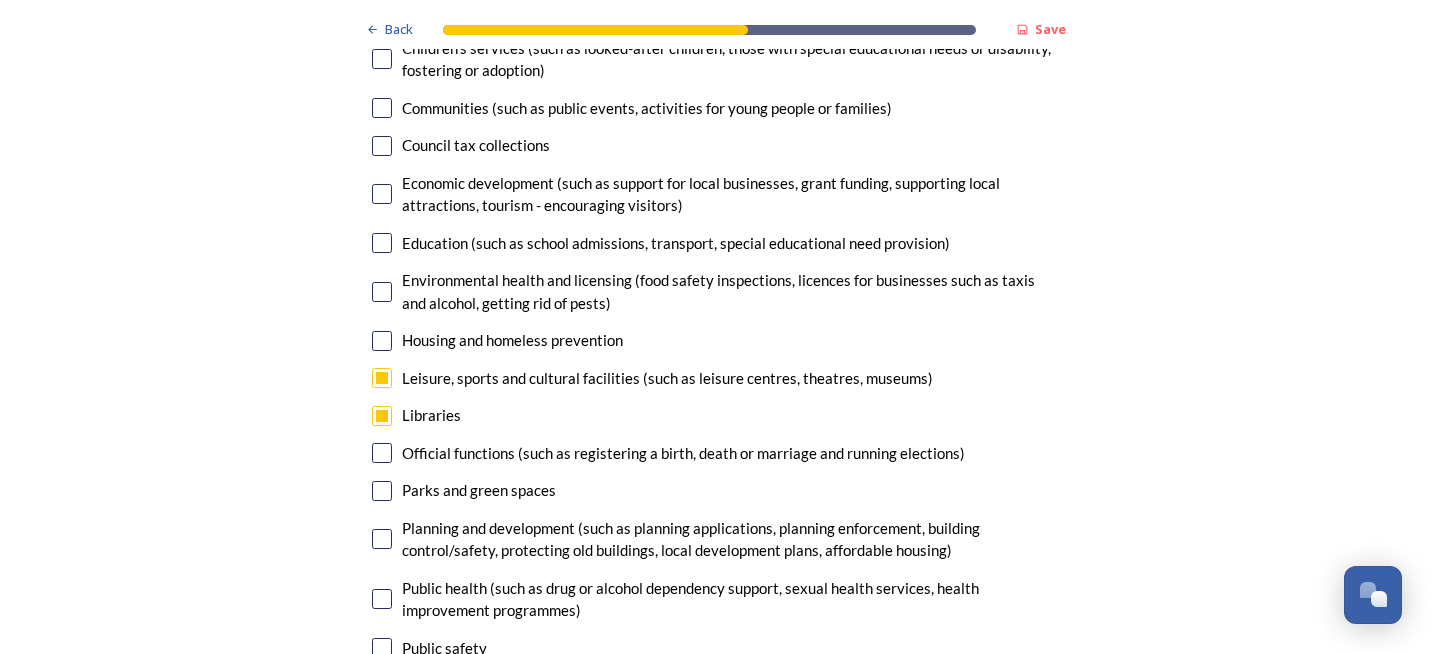 click at bounding box center (382, 491) 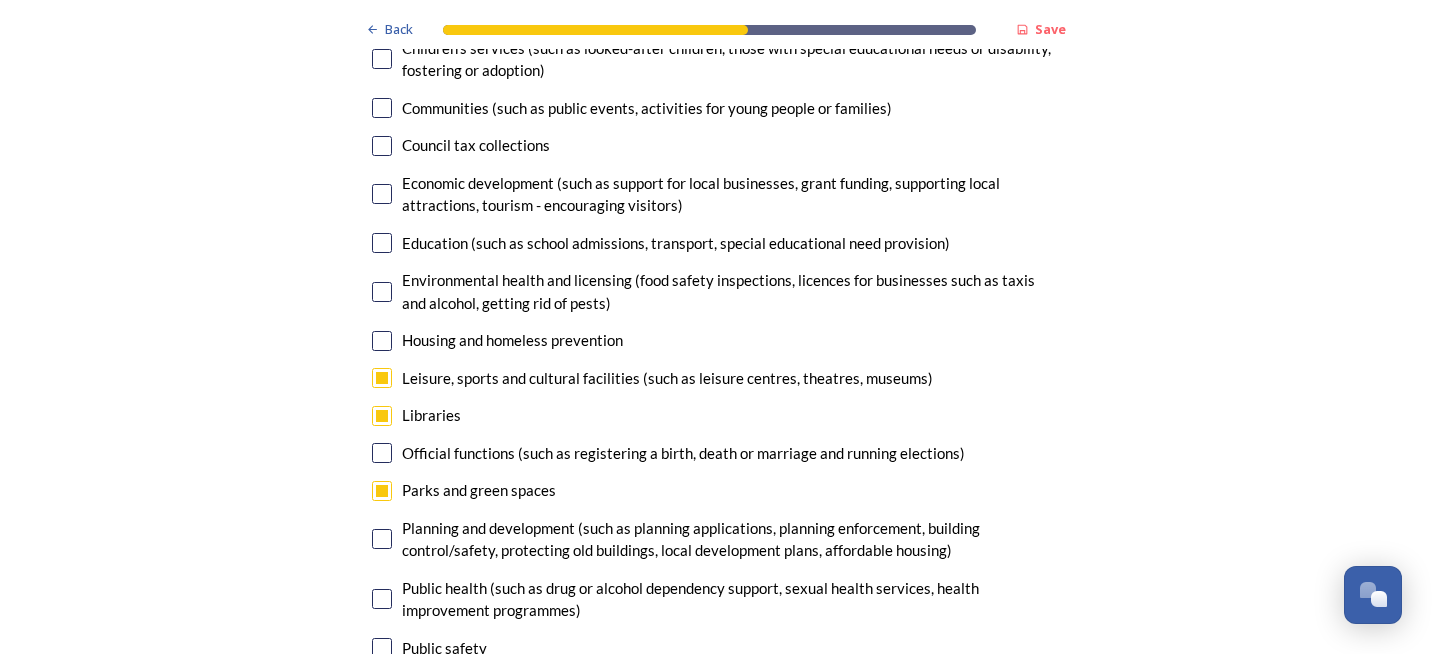 click at bounding box center (382, 539) 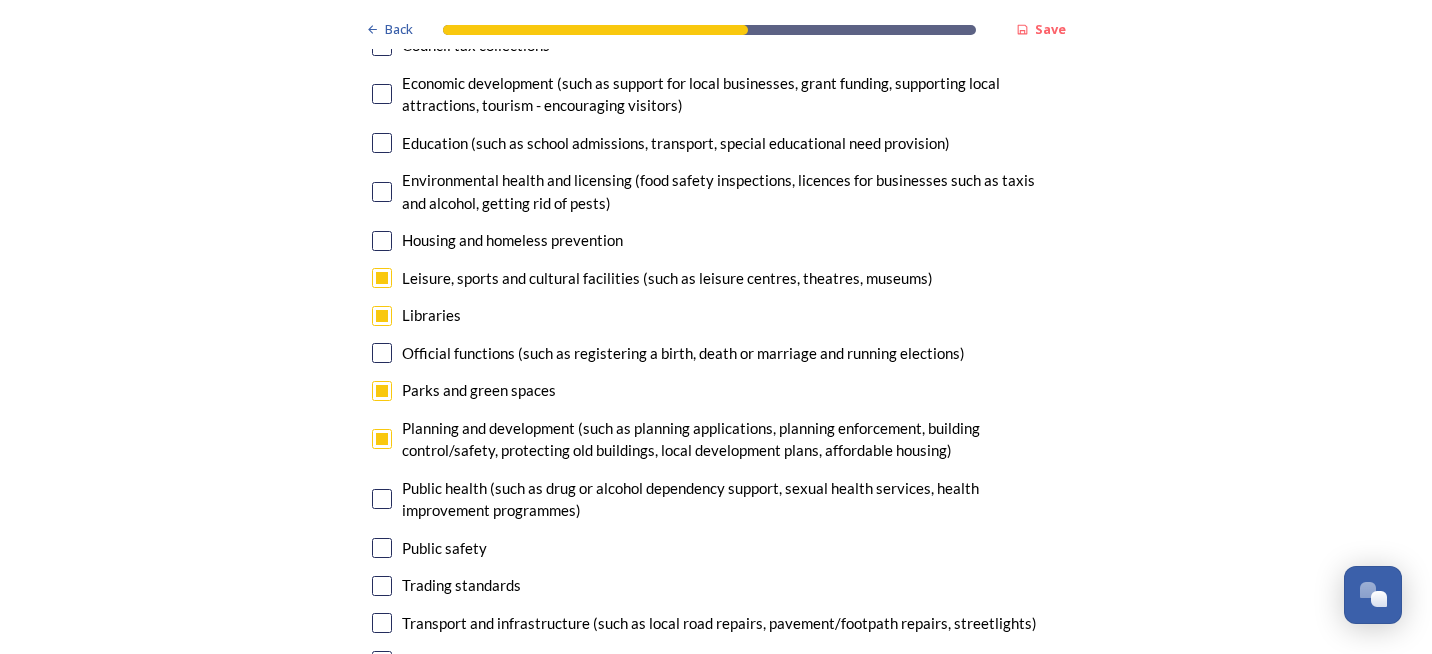 scroll, scrollTop: 5100, scrollLeft: 0, axis: vertical 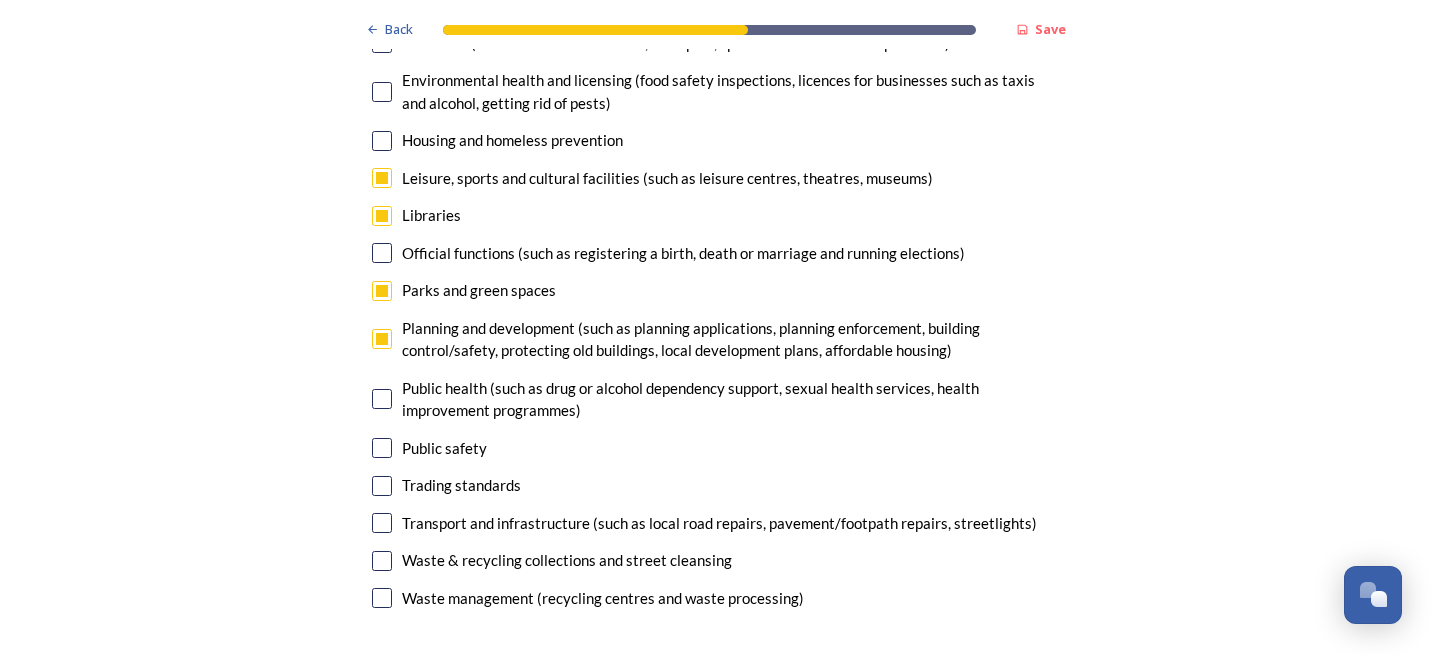 click at bounding box center (382, 523) 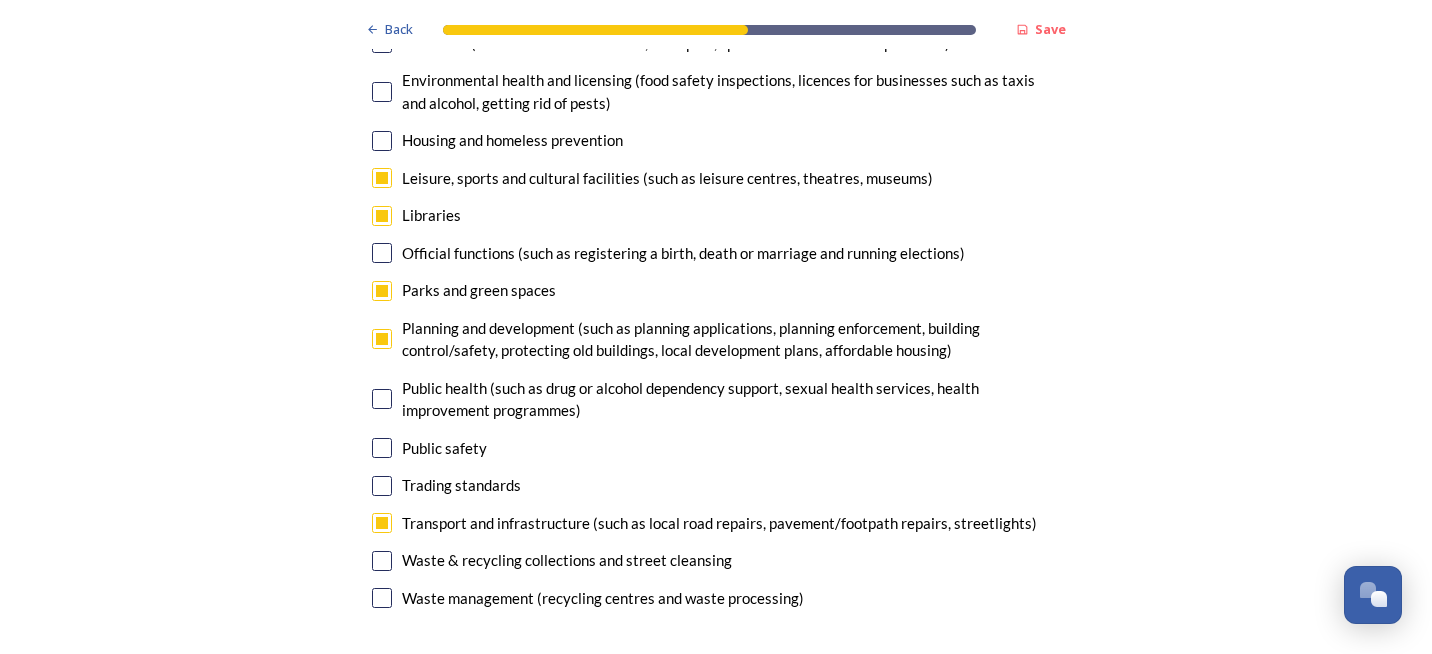 click at bounding box center (382, 561) 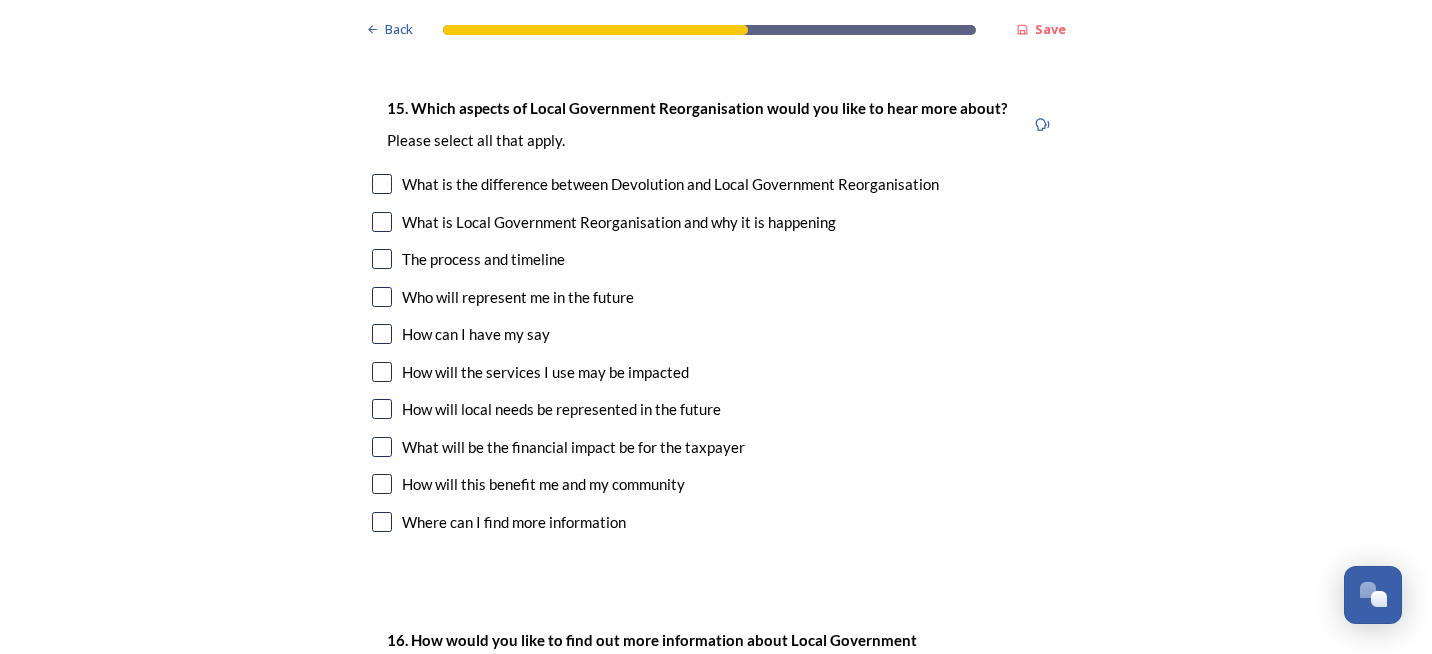 scroll, scrollTop: 5700, scrollLeft: 0, axis: vertical 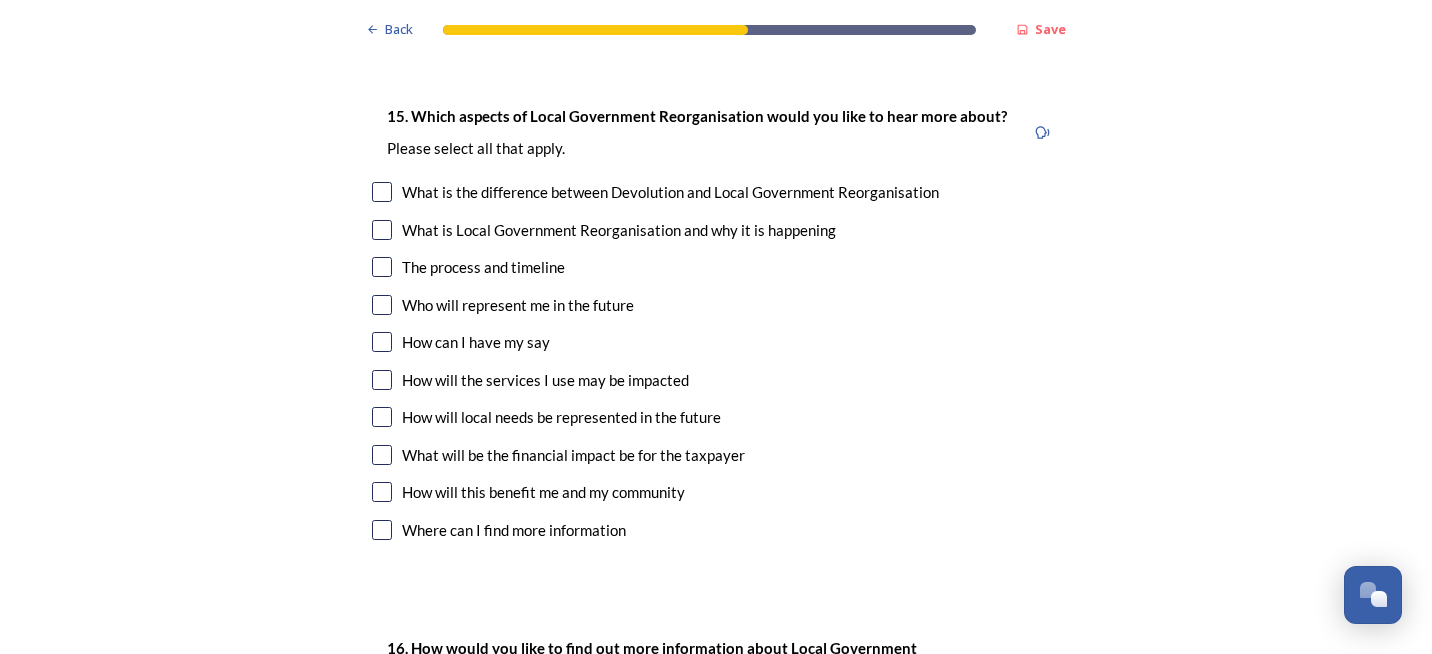 click at bounding box center [382, 192] 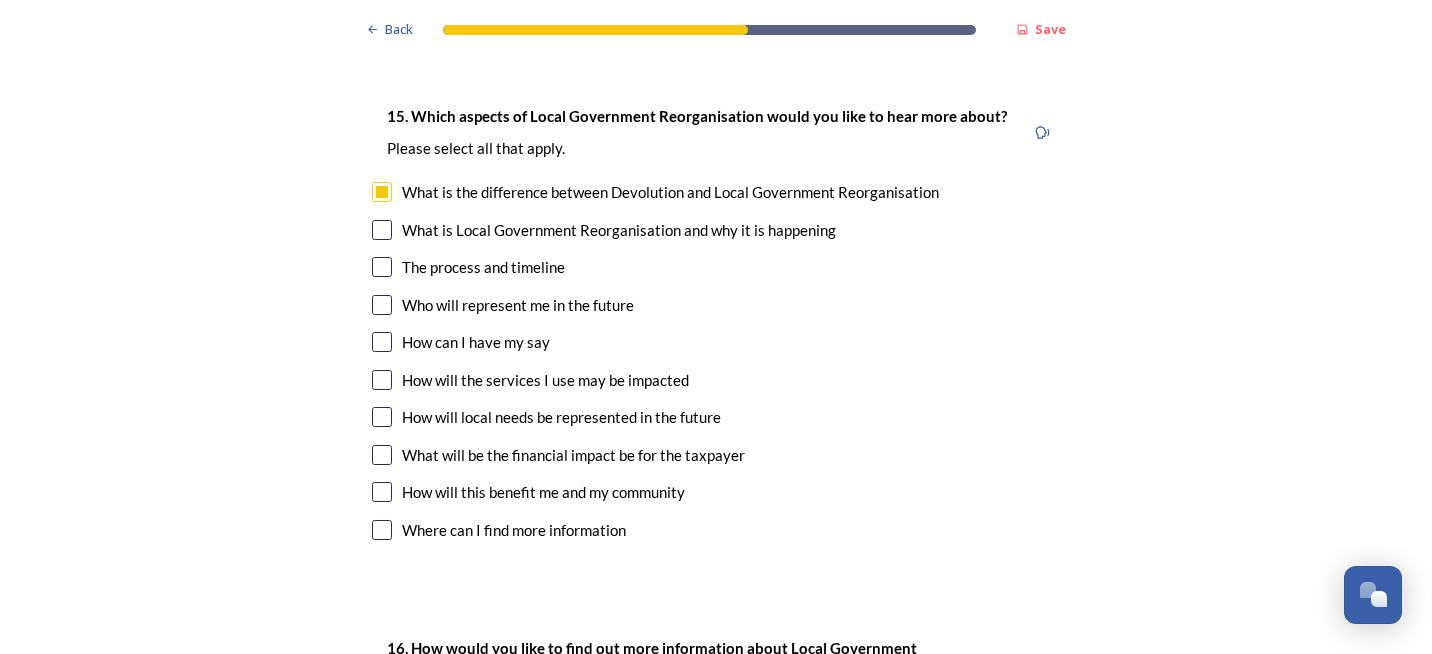 click at bounding box center (382, 267) 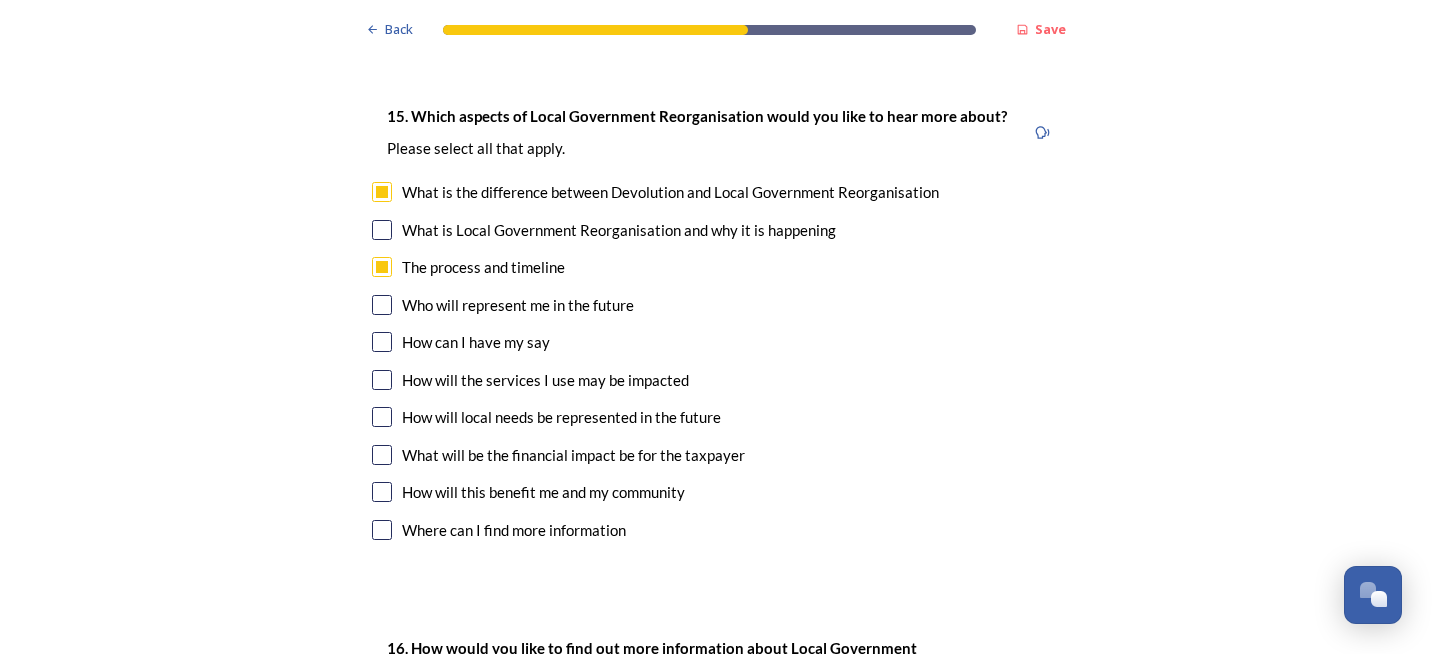 click at bounding box center [382, 305] 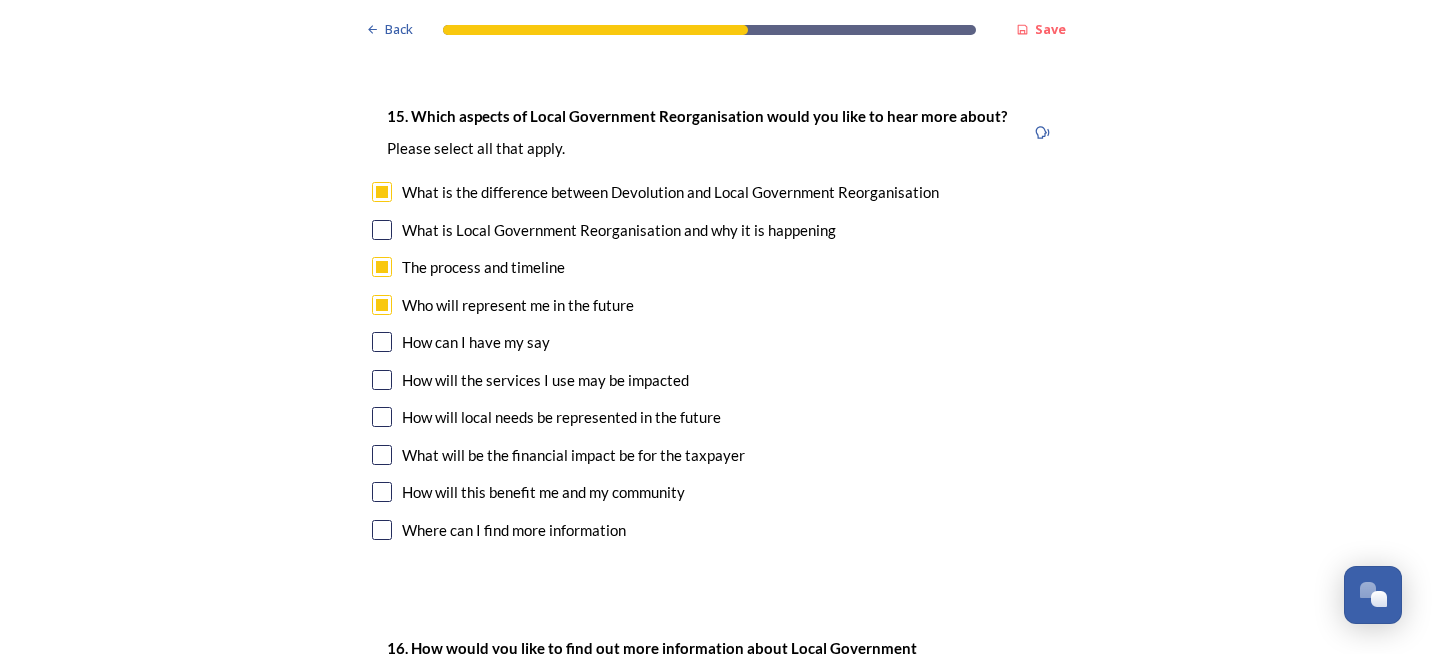 click on "15. Which aspects of Local Government Reorganisation would you like to hear more about? ﻿Please select all that apply.   What is the difference between Devolution and Local Government Reorganisation What is Local Government Reorganisation and why it is happening The process and timeline Who will represent me in the future How can I have my say How will the services I use may be impacted How will local needs be represented in the future What will be the financial impact be for the taxpayer How will this benefit me and my community Where can I find more information" at bounding box center (716, 325) 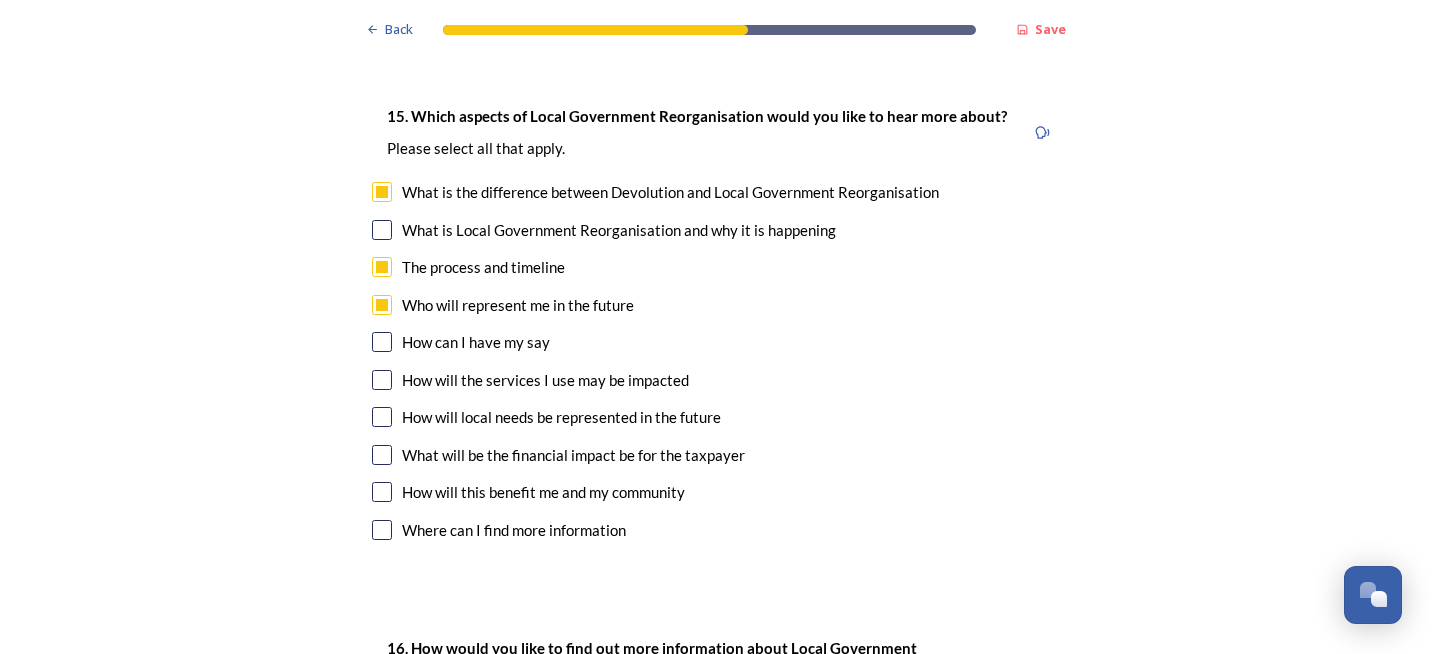 click at bounding box center [382, 417] 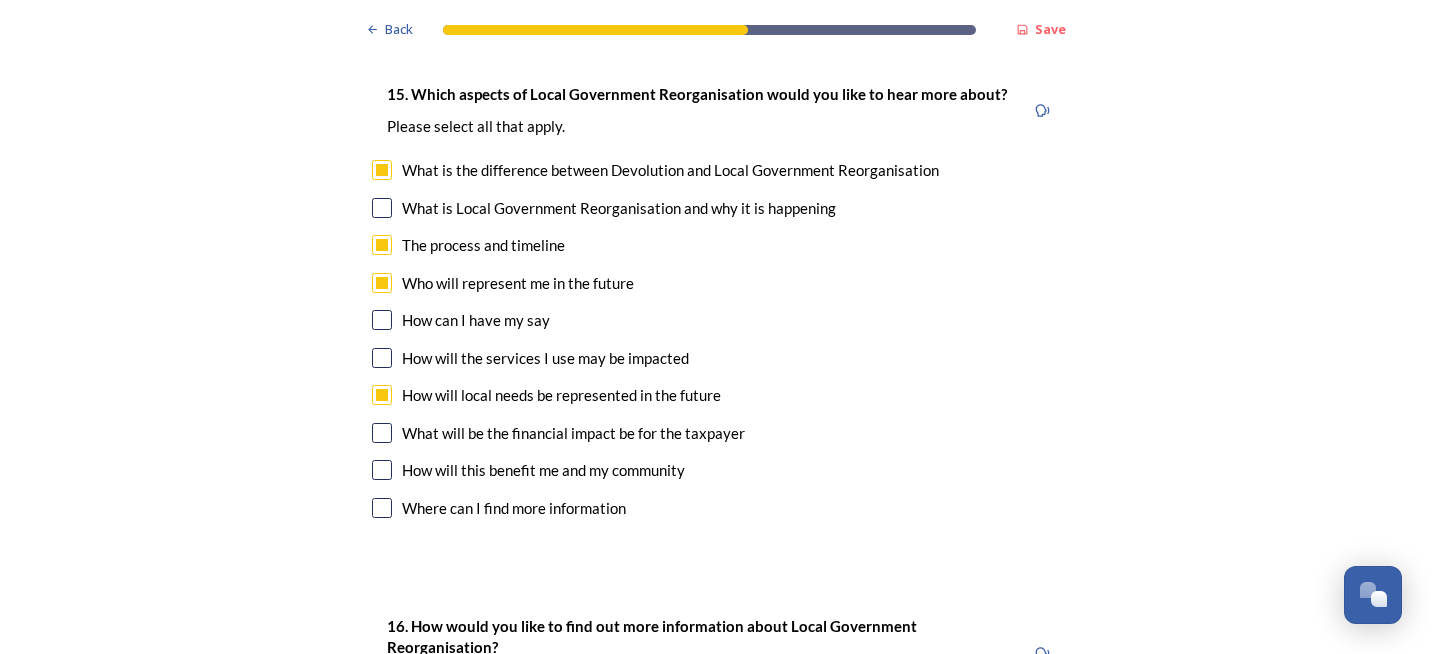 scroll, scrollTop: 5700, scrollLeft: 0, axis: vertical 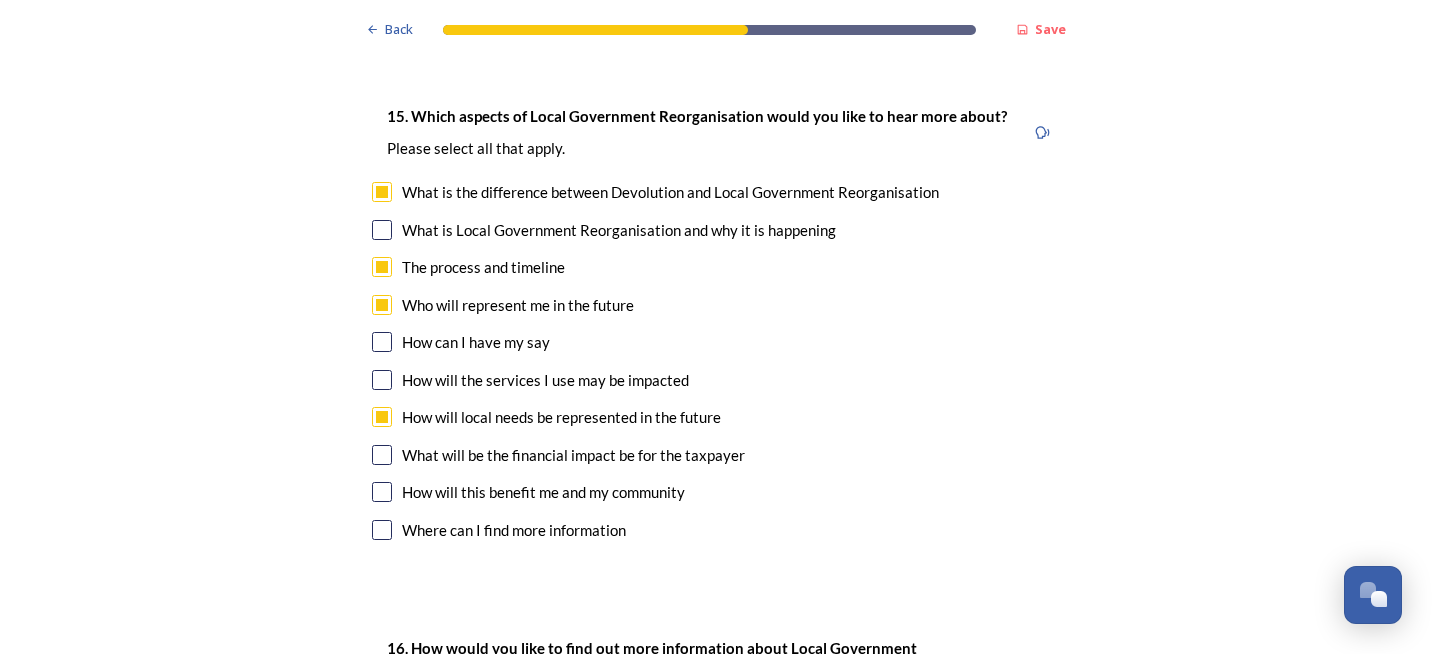 click at bounding box center [382, 342] 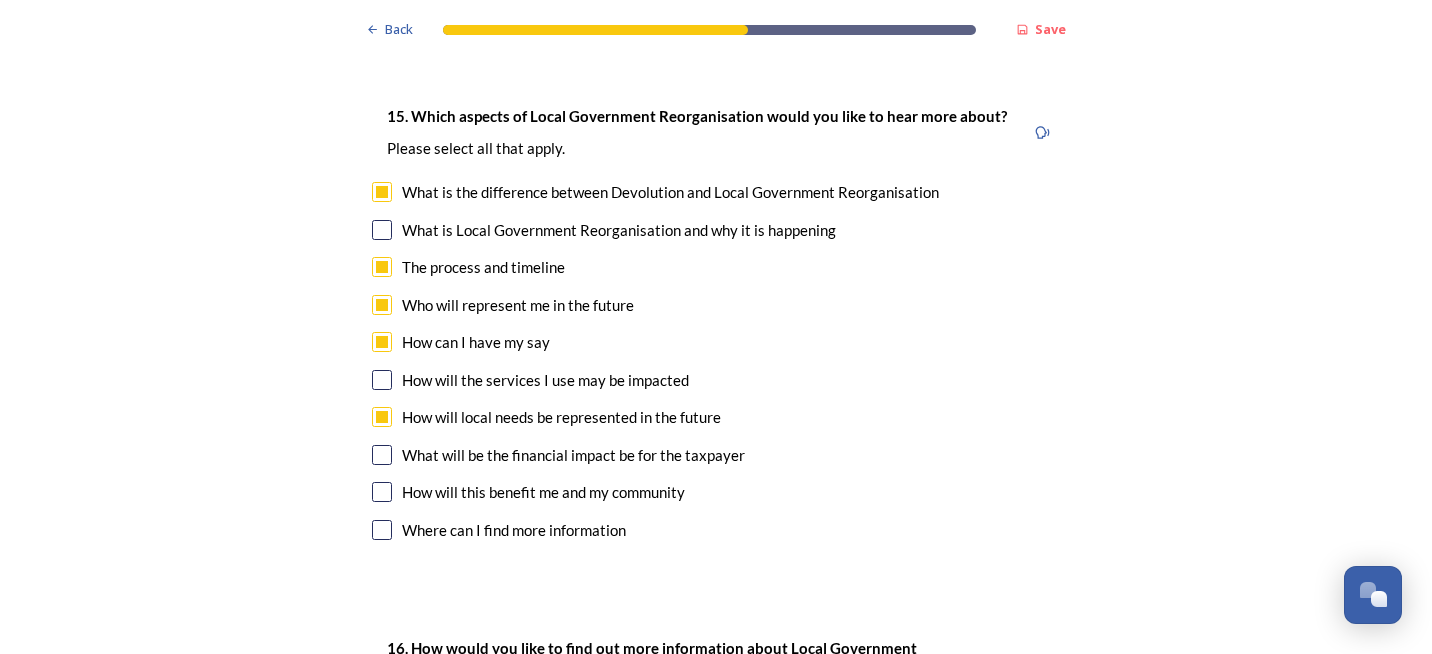 click on "How will the services I use may be impacted" at bounding box center (716, 380) 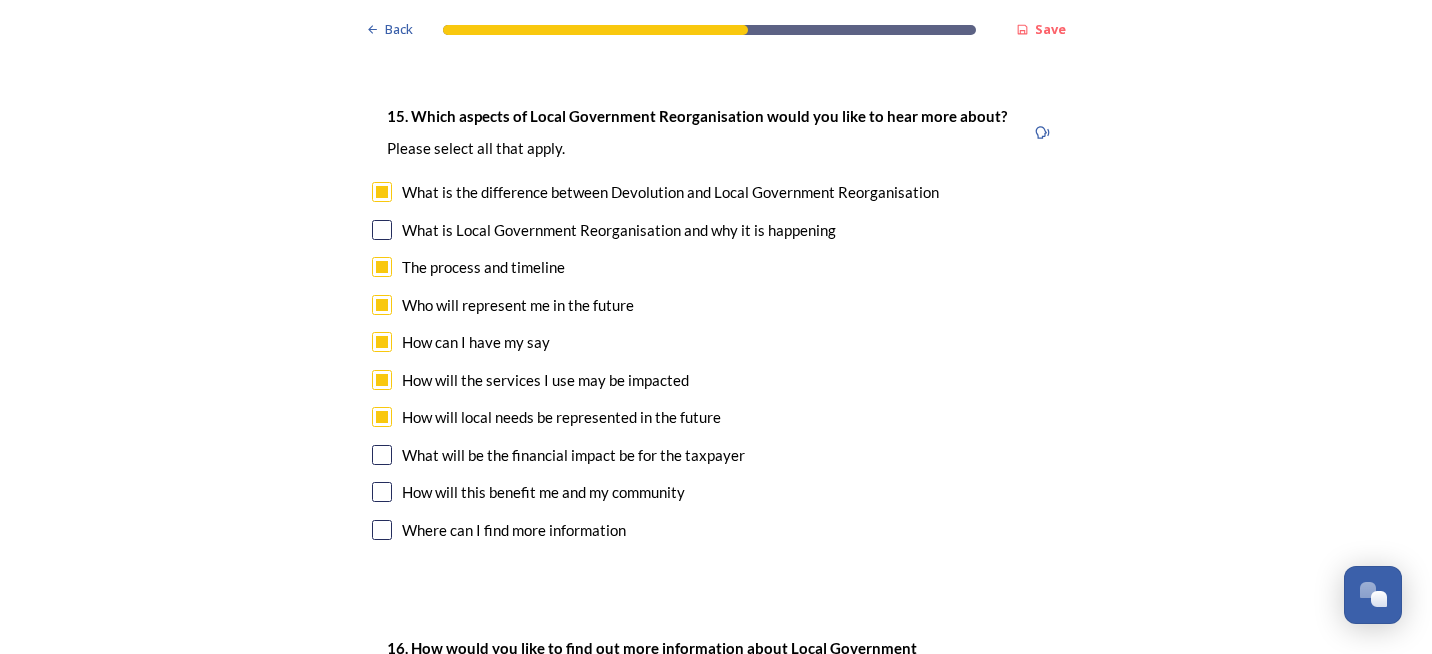 checkbox on "true" 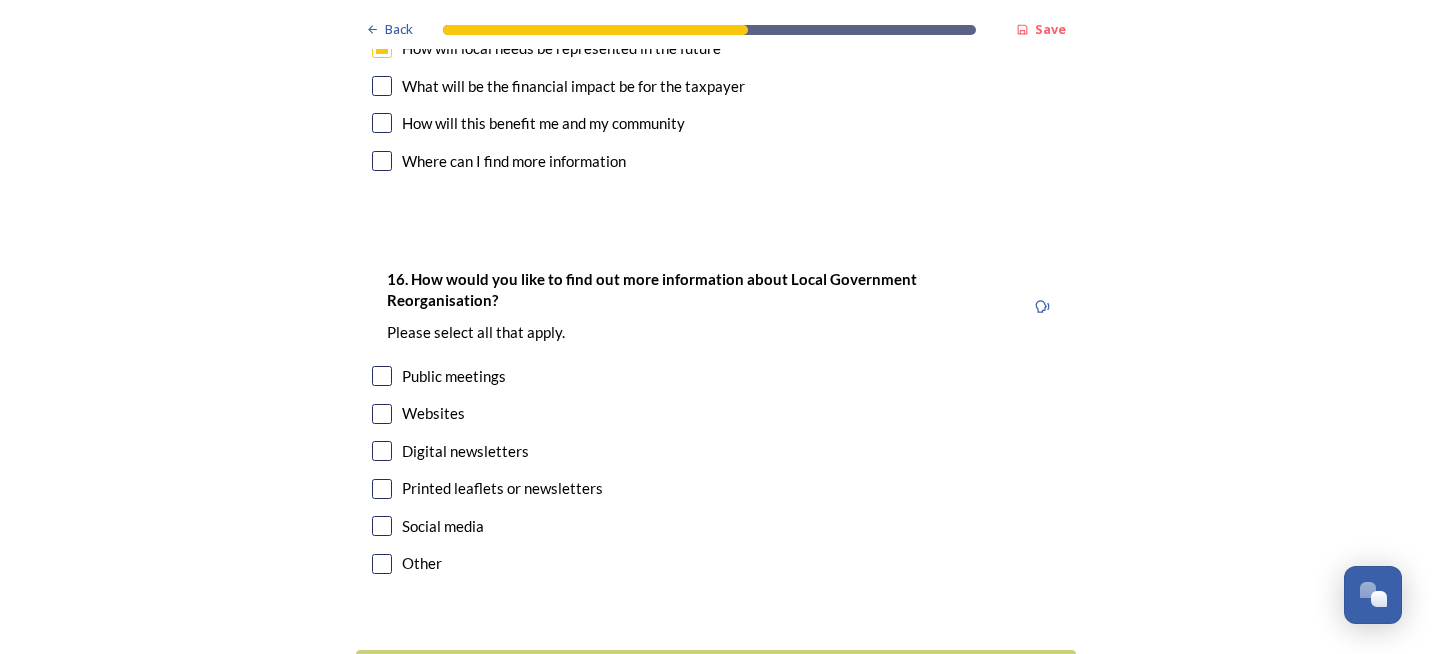 scroll, scrollTop: 6100, scrollLeft: 0, axis: vertical 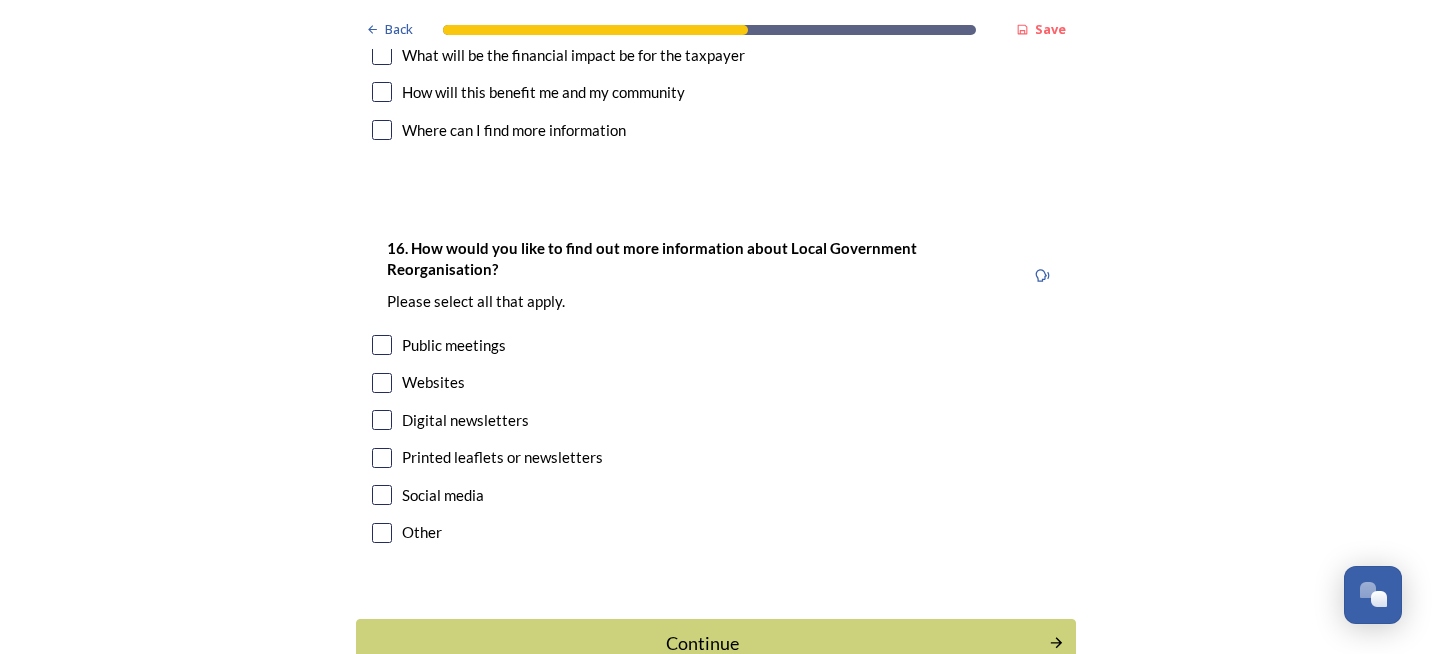 click at bounding box center (382, 345) 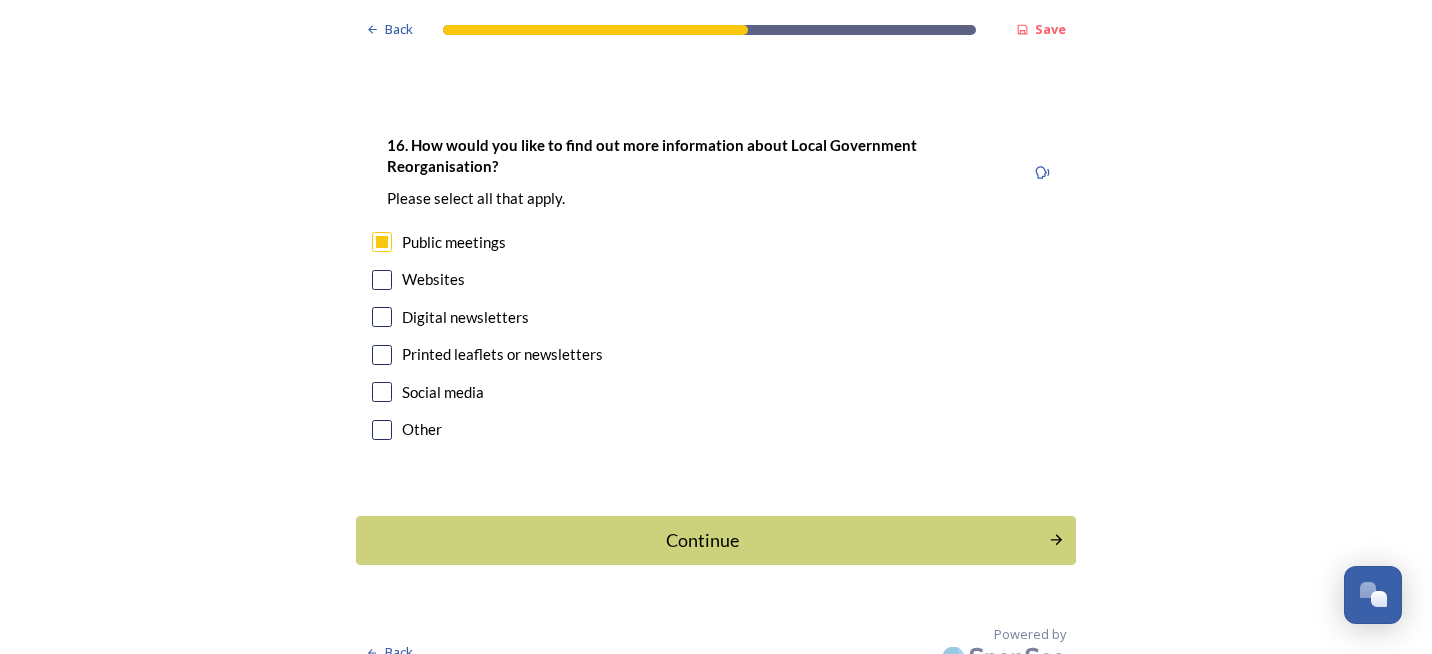 scroll, scrollTop: 6228, scrollLeft: 0, axis: vertical 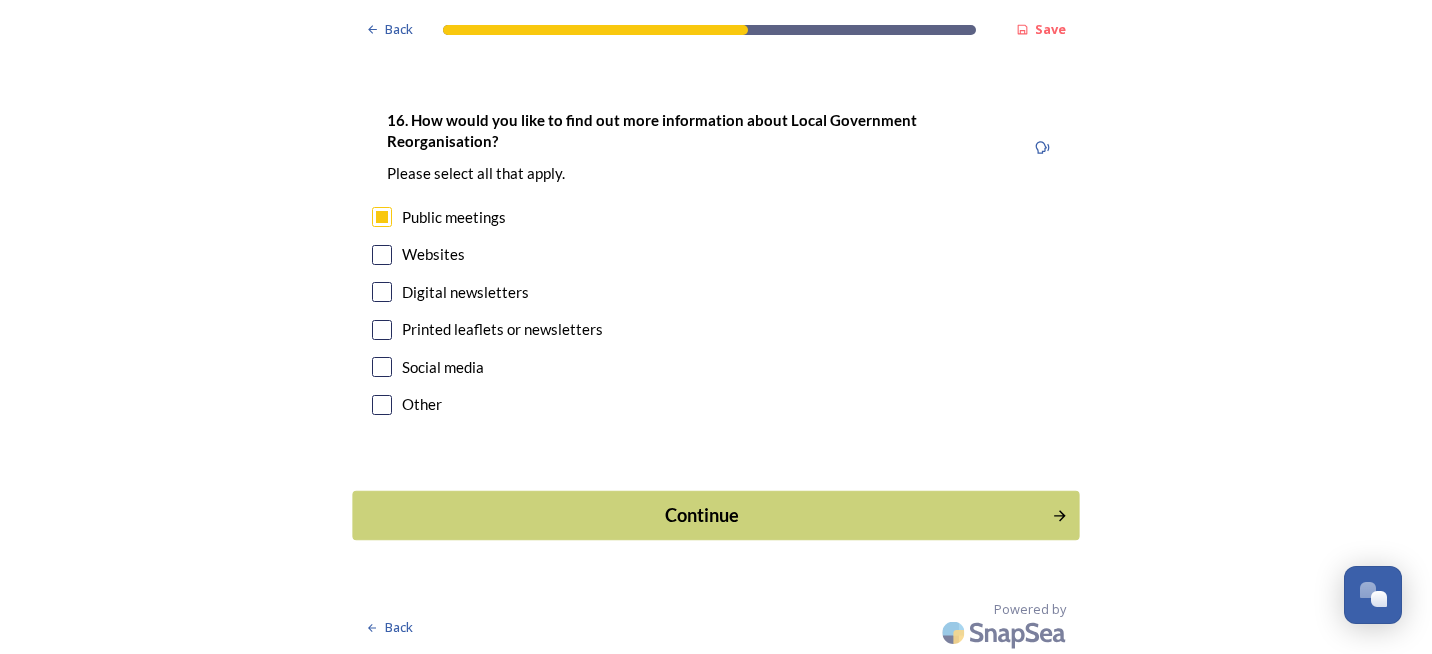 click on "Continue" at bounding box center [715, 515] 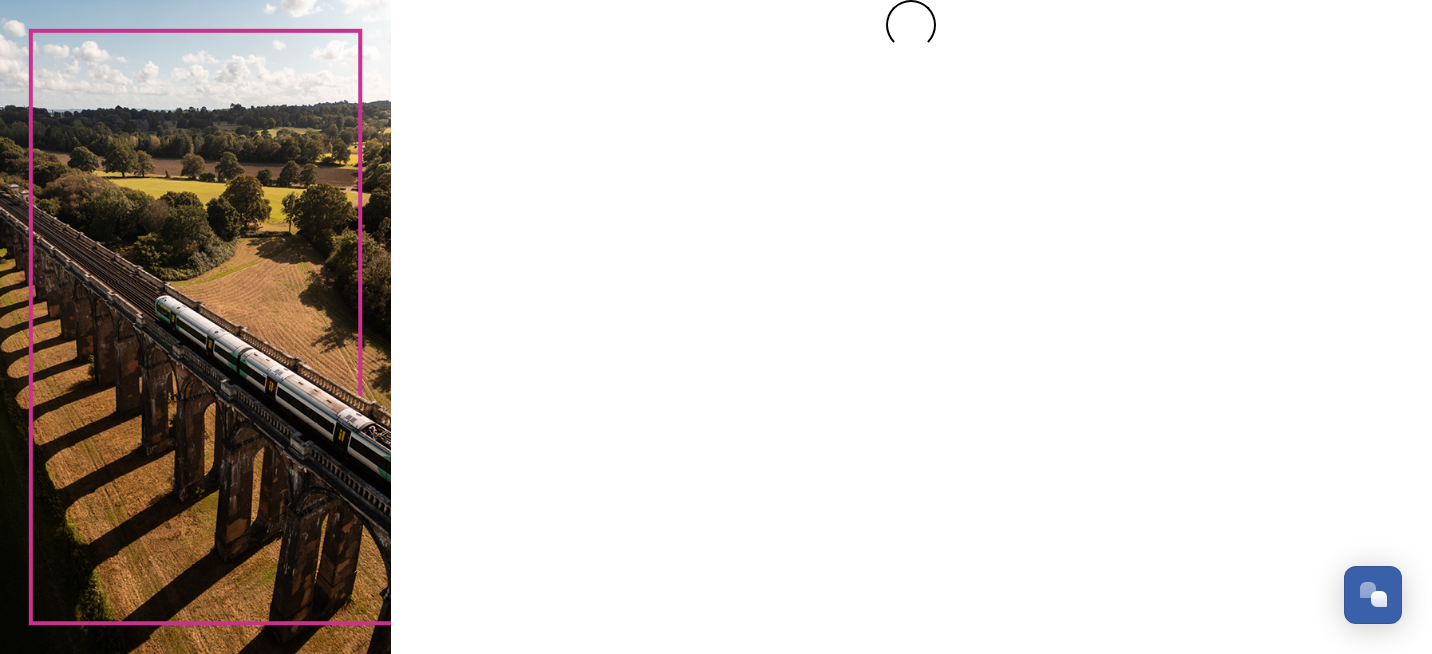 scroll, scrollTop: 0, scrollLeft: 0, axis: both 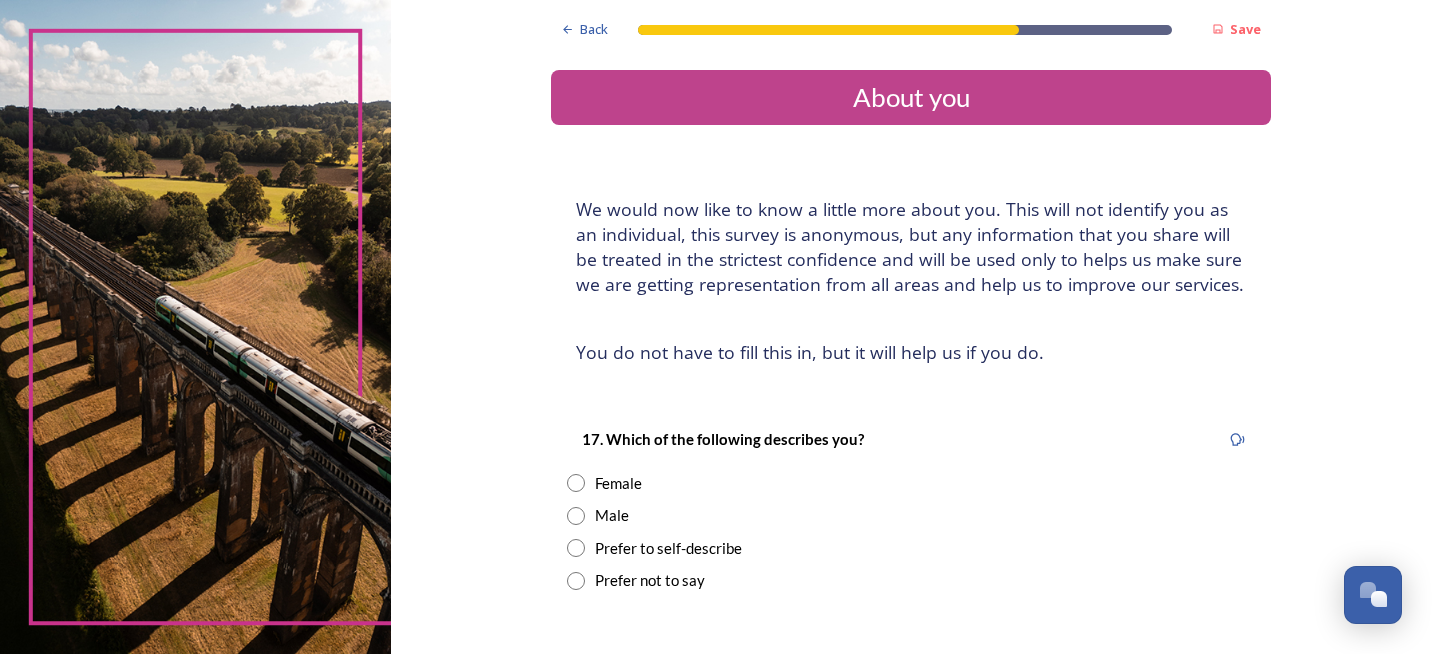click at bounding box center (576, 516) 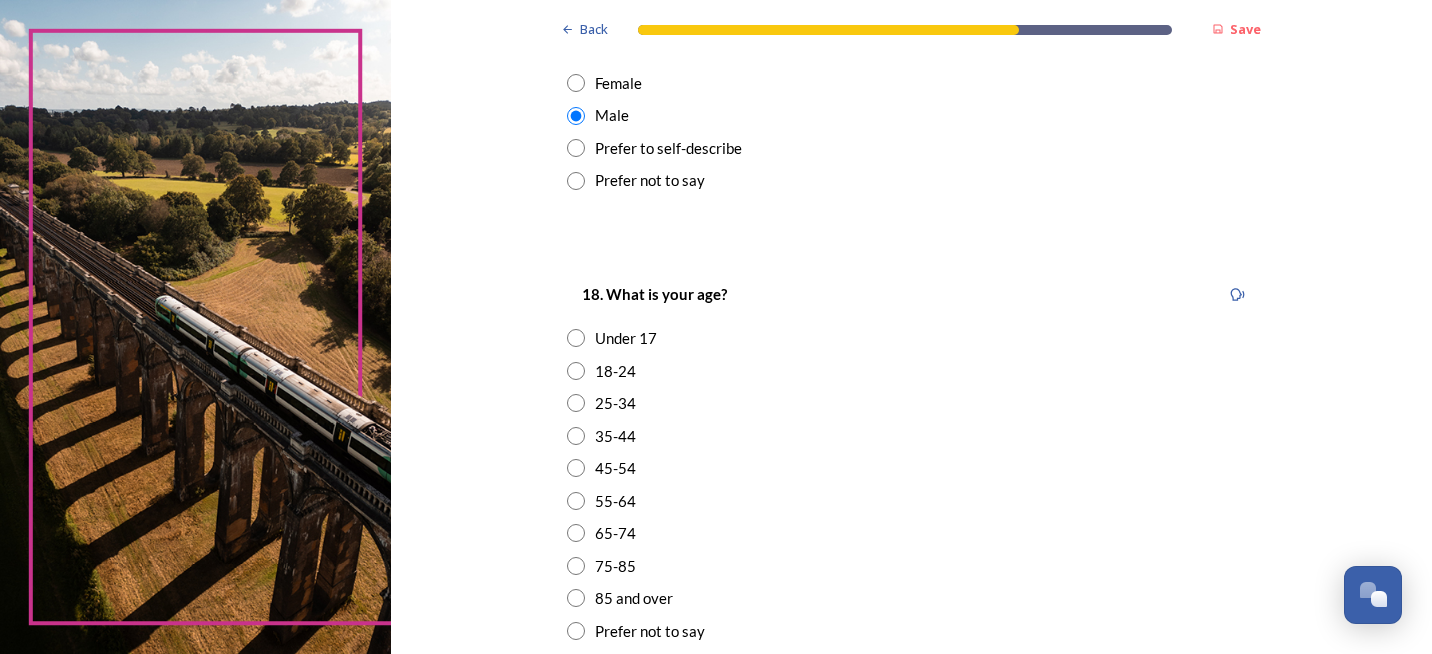 scroll, scrollTop: 500, scrollLeft: 0, axis: vertical 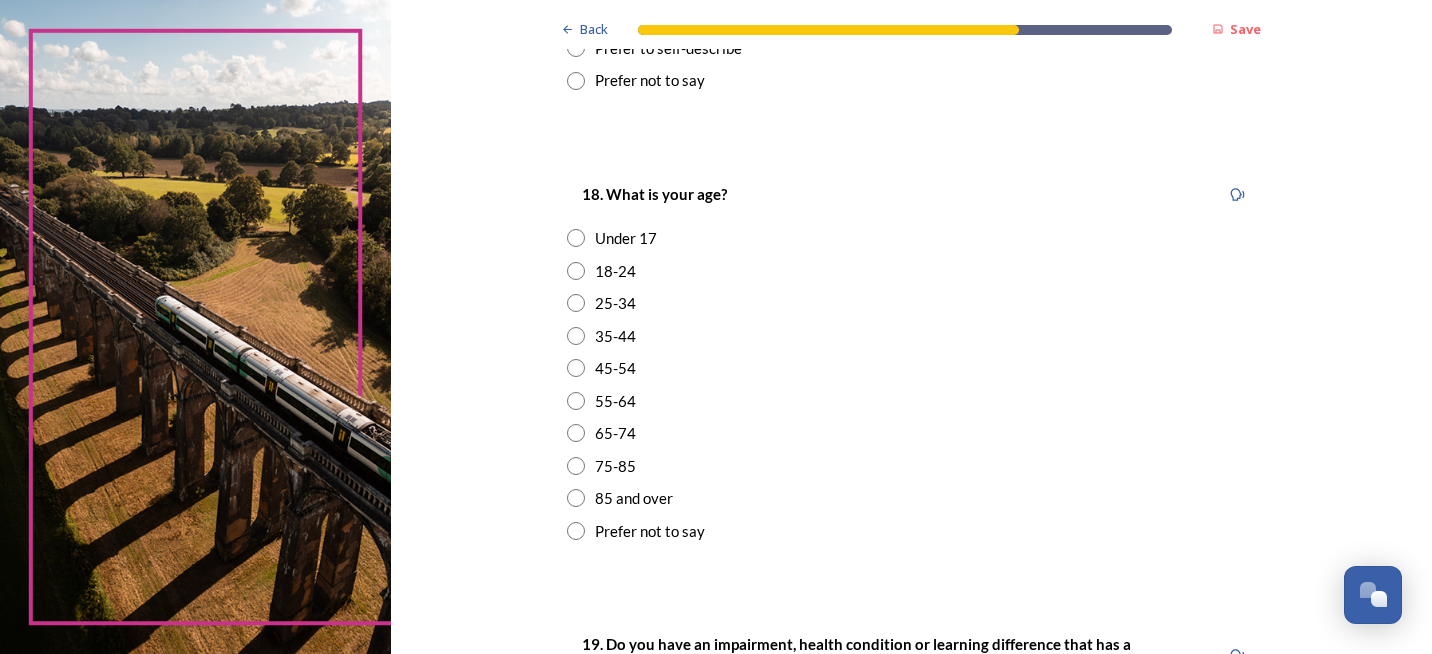 click at bounding box center [576, 466] 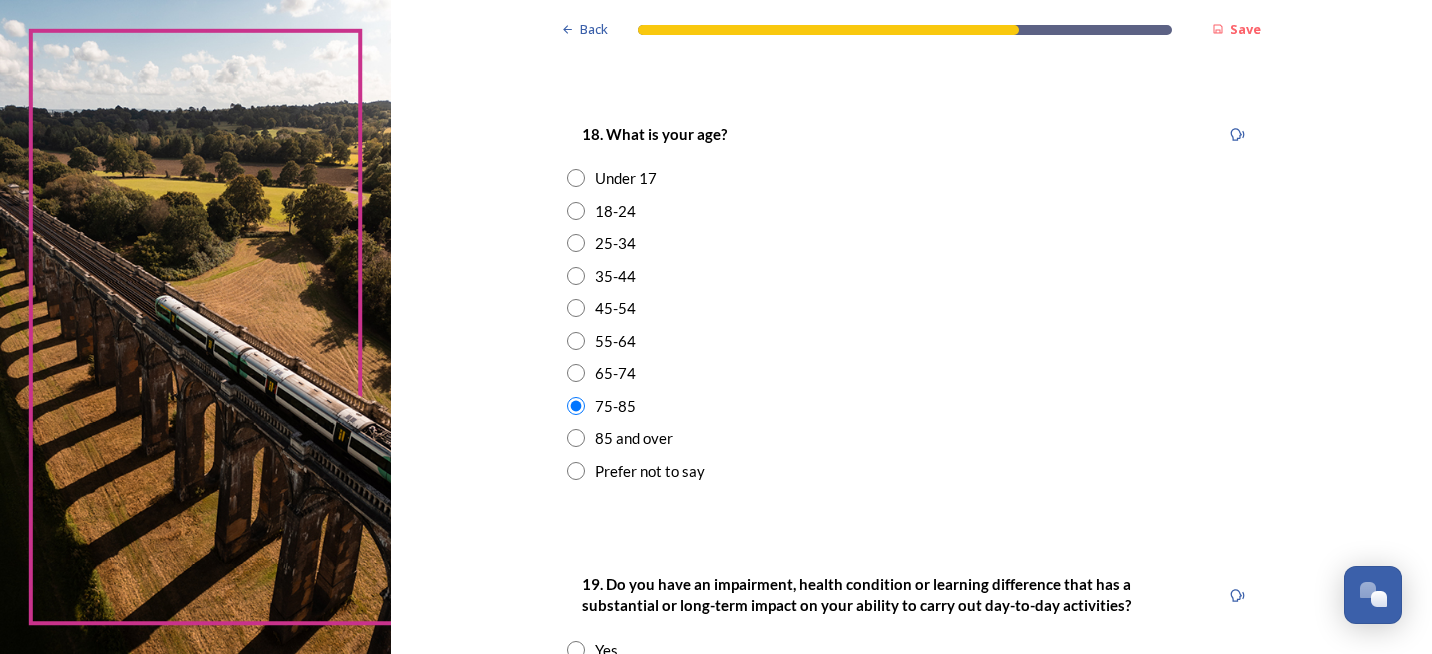 scroll, scrollTop: 700, scrollLeft: 0, axis: vertical 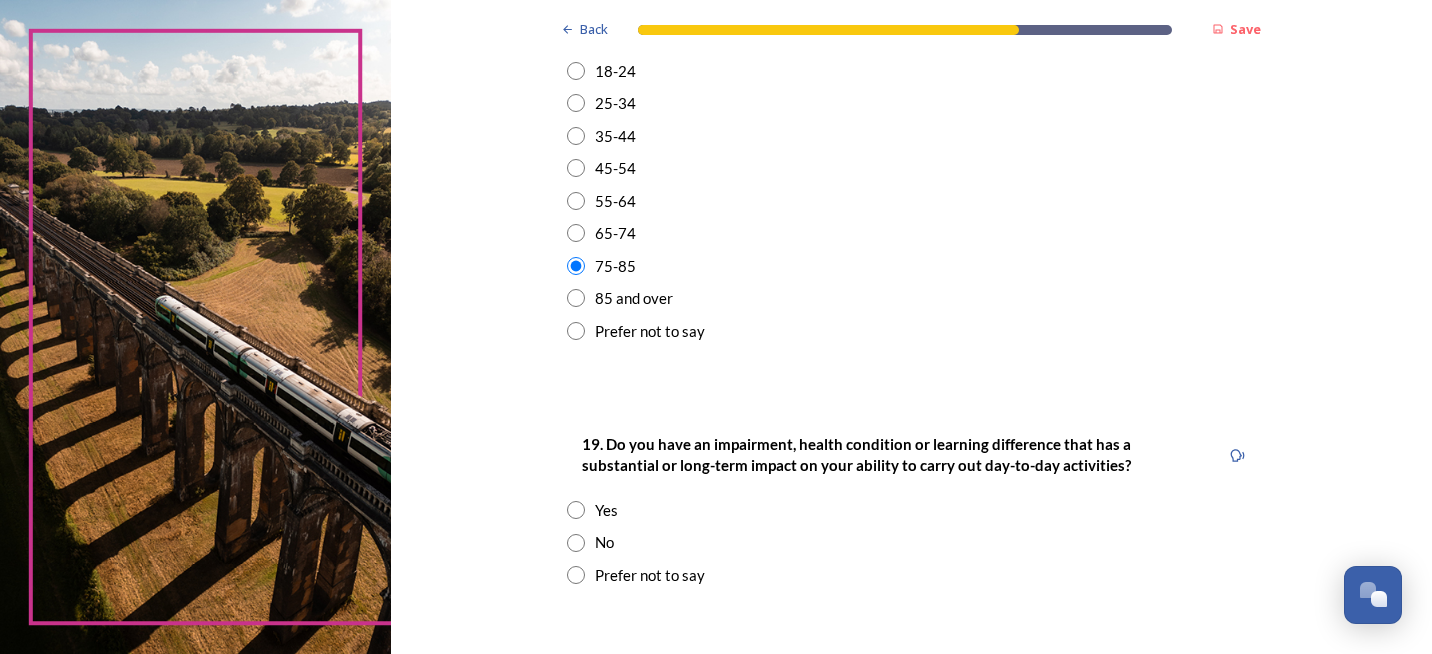 click at bounding box center [576, 543] 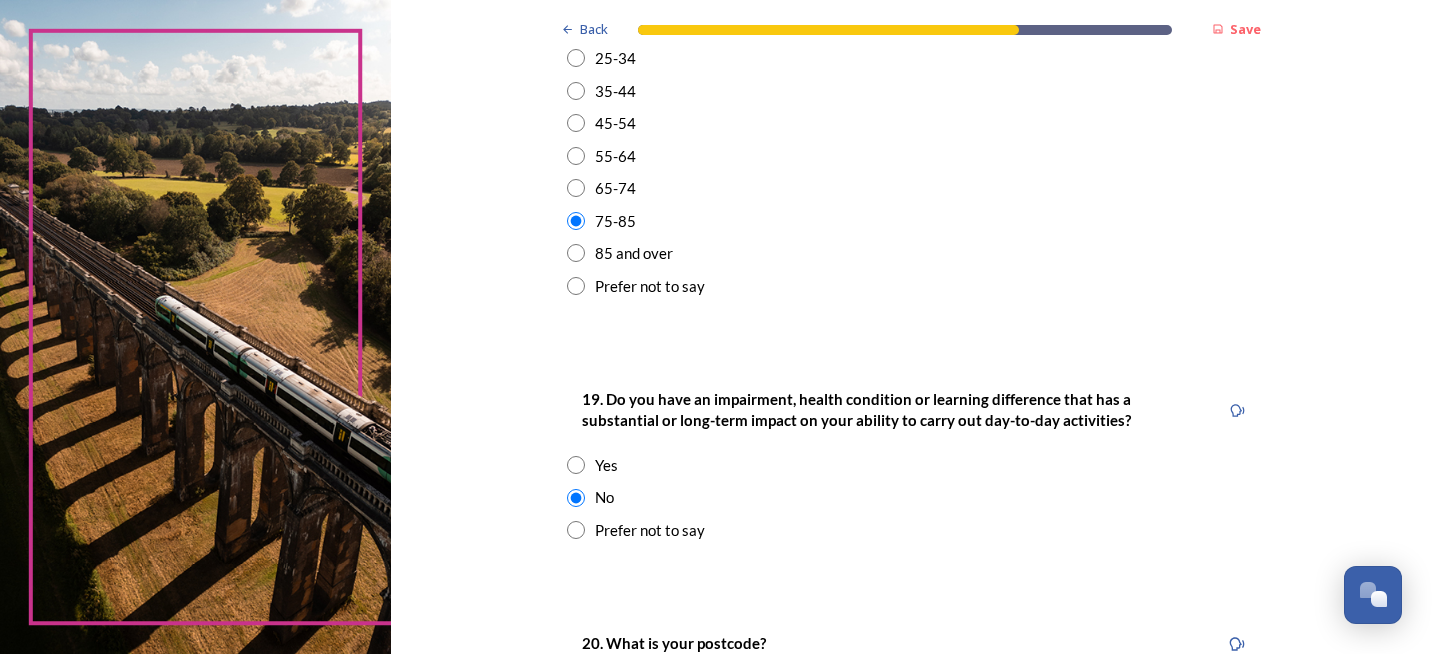 scroll, scrollTop: 900, scrollLeft: 0, axis: vertical 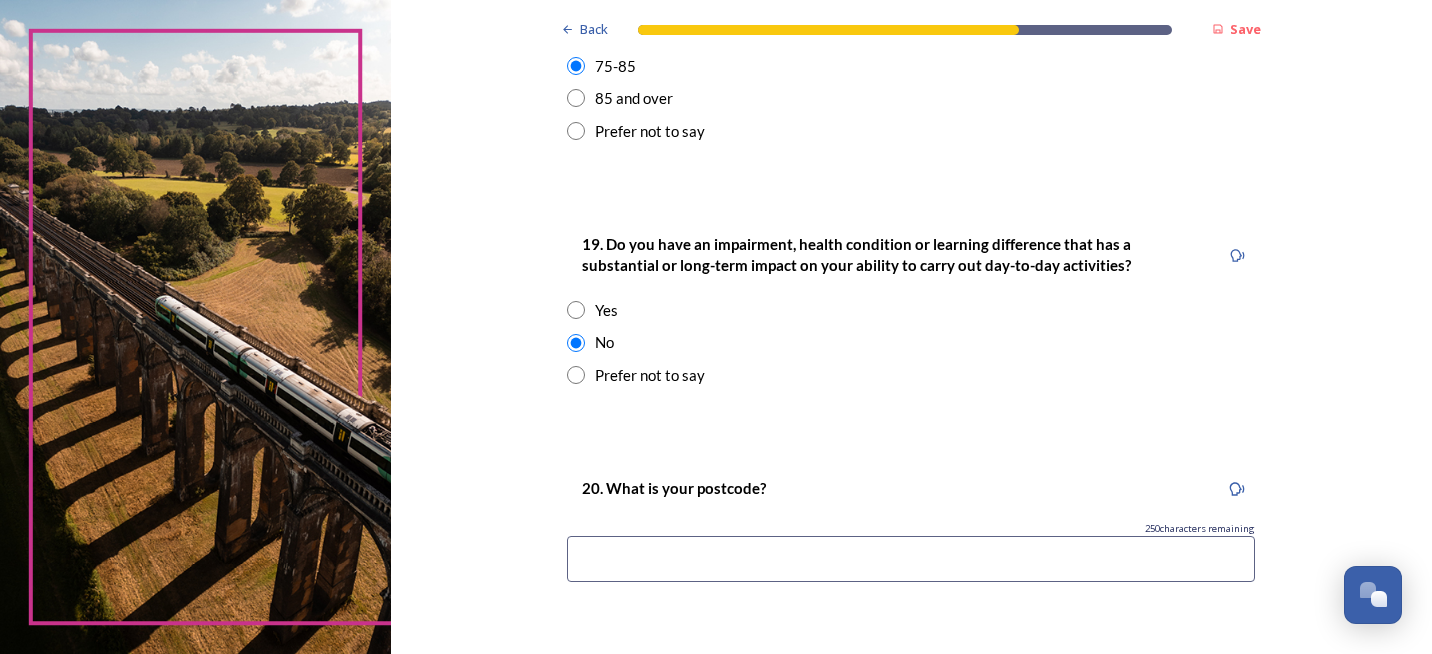 click at bounding box center (911, 559) 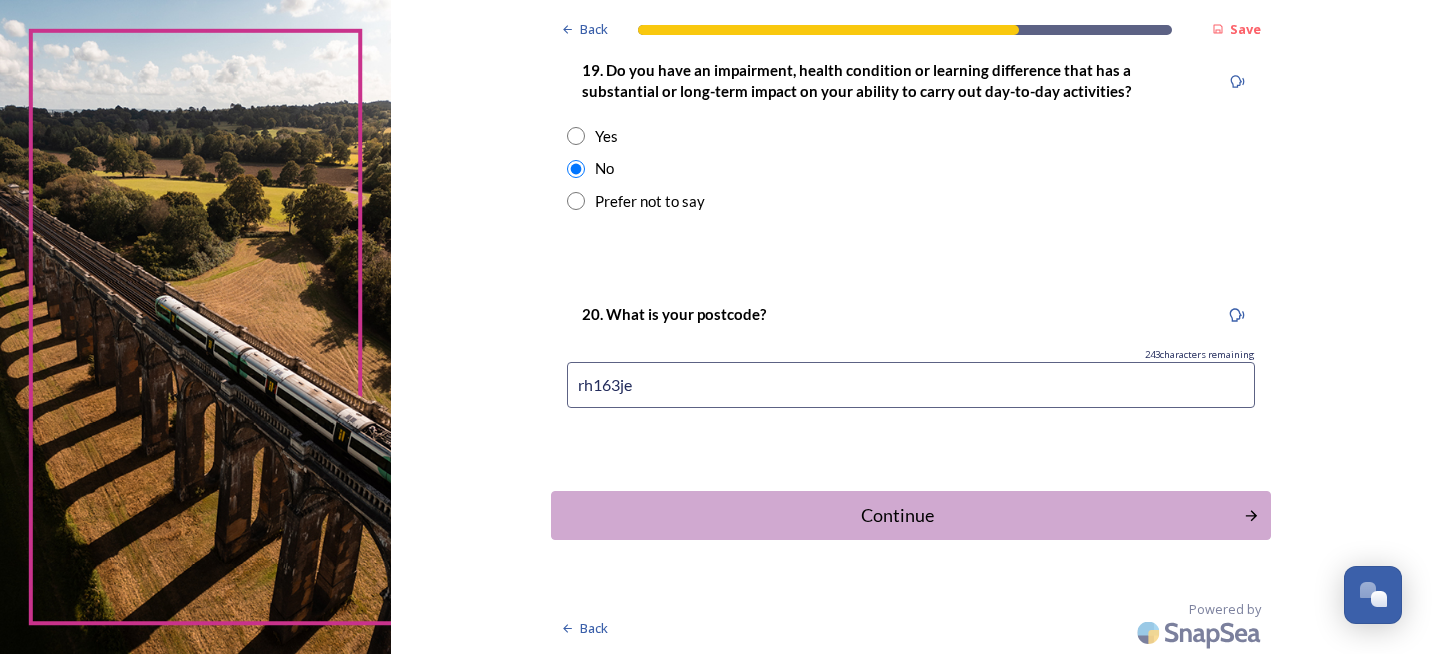 scroll, scrollTop: 1074, scrollLeft: 0, axis: vertical 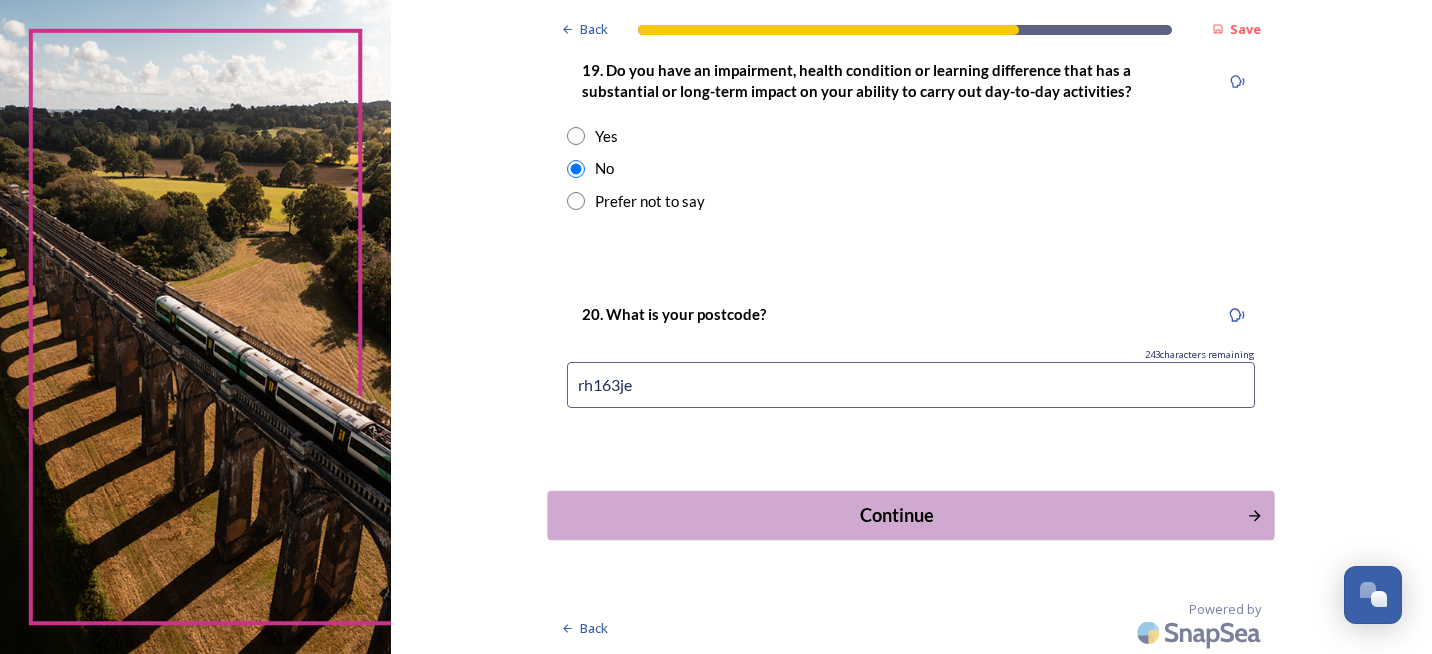 type on "rh163je" 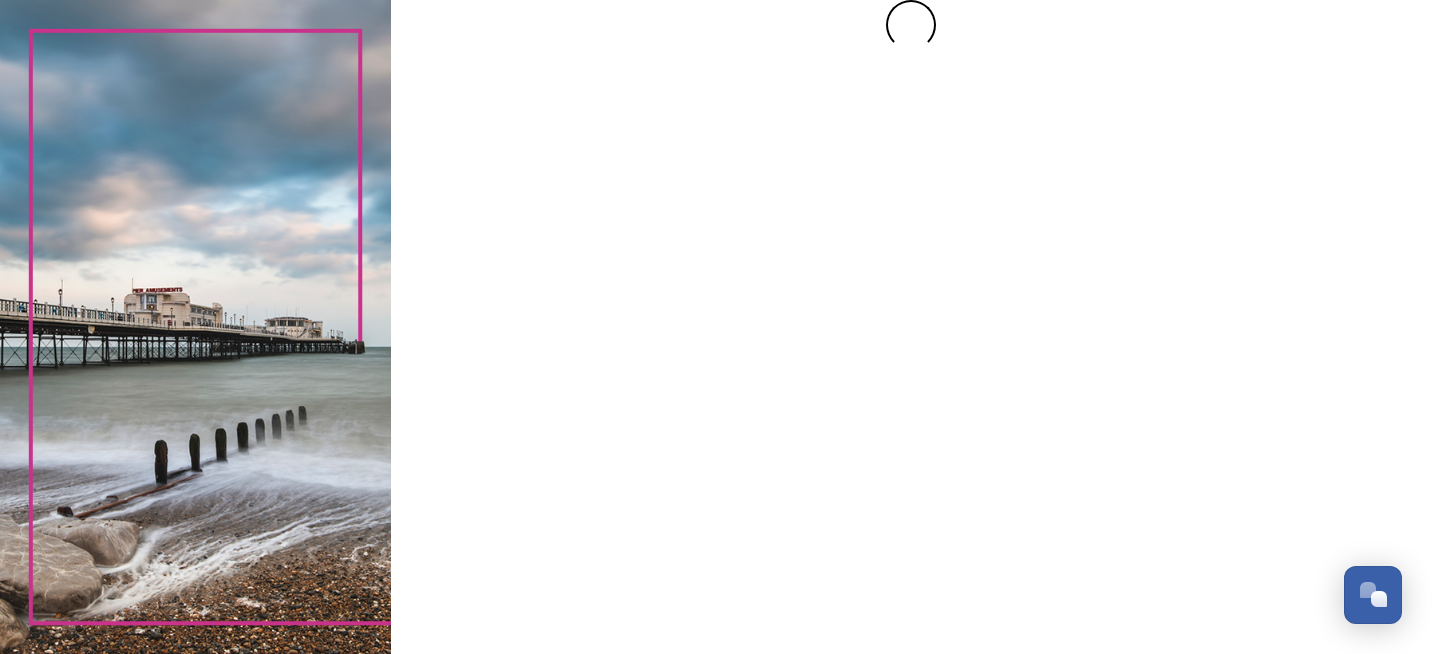 scroll, scrollTop: 0, scrollLeft: 0, axis: both 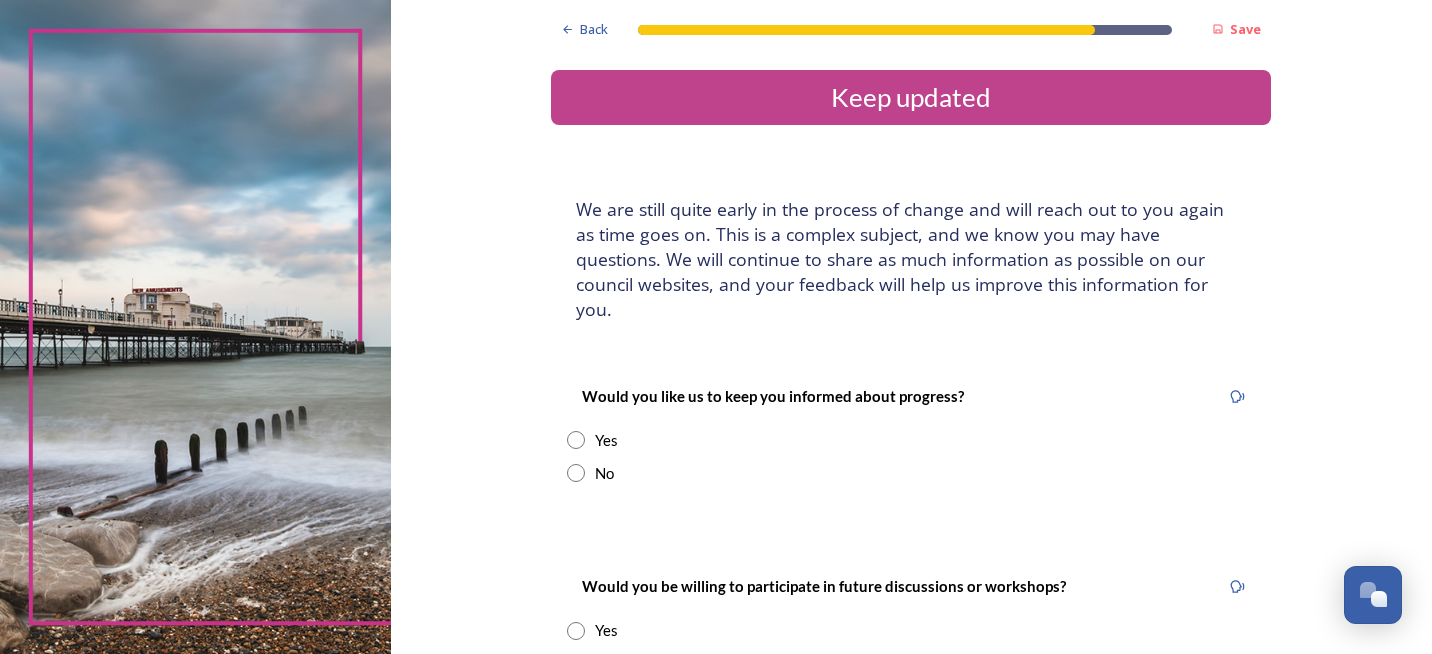 click at bounding box center (576, 440) 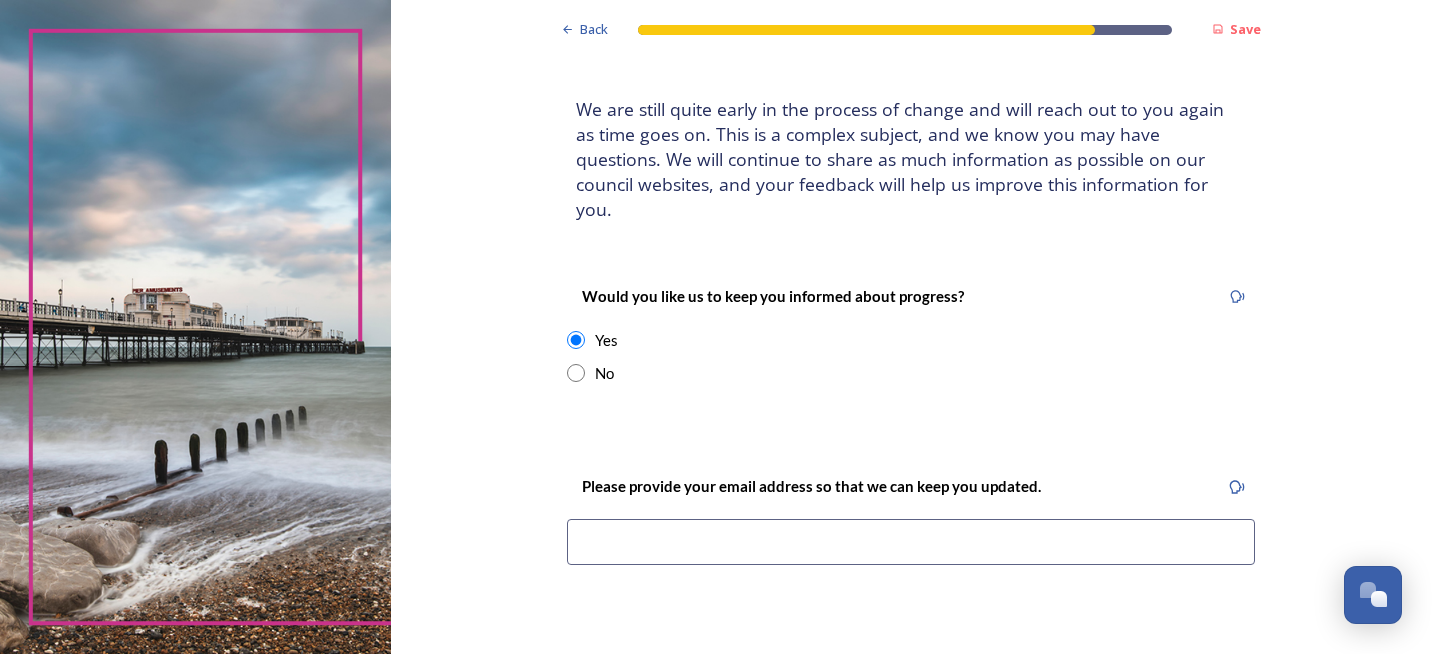 scroll, scrollTop: 200, scrollLeft: 0, axis: vertical 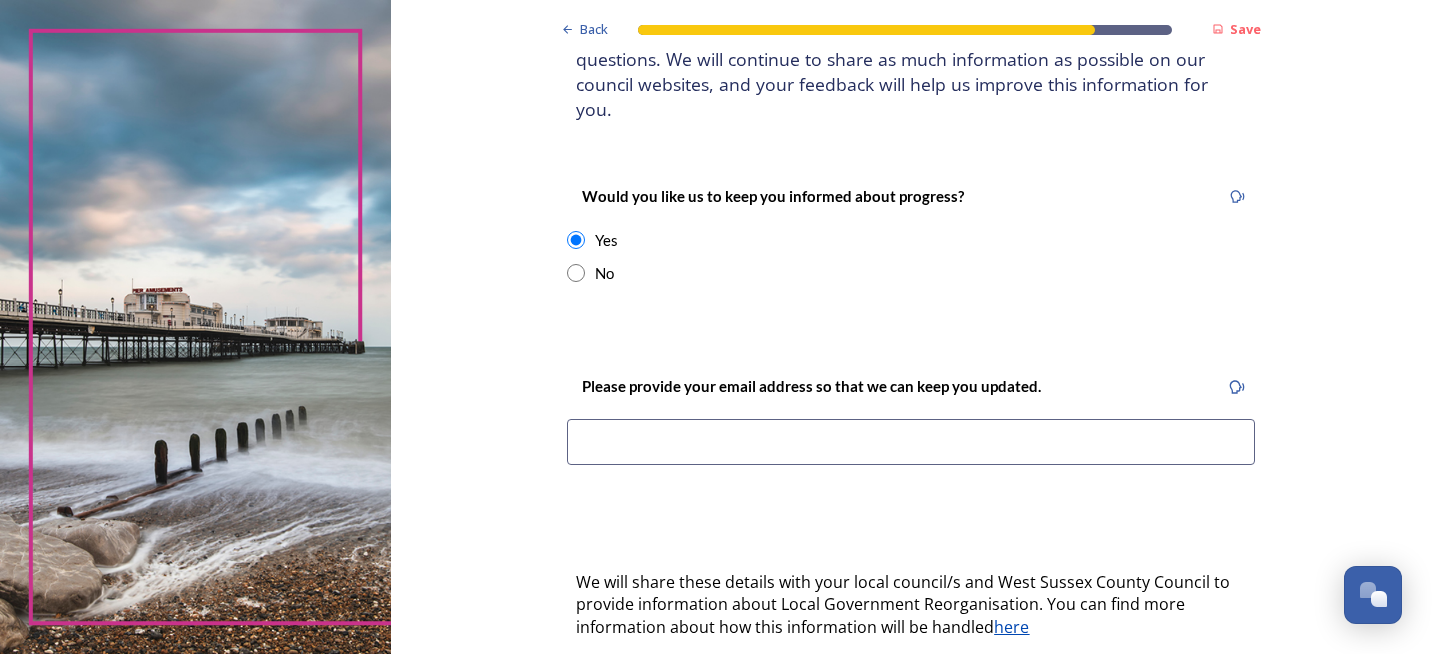 click at bounding box center [911, 442] 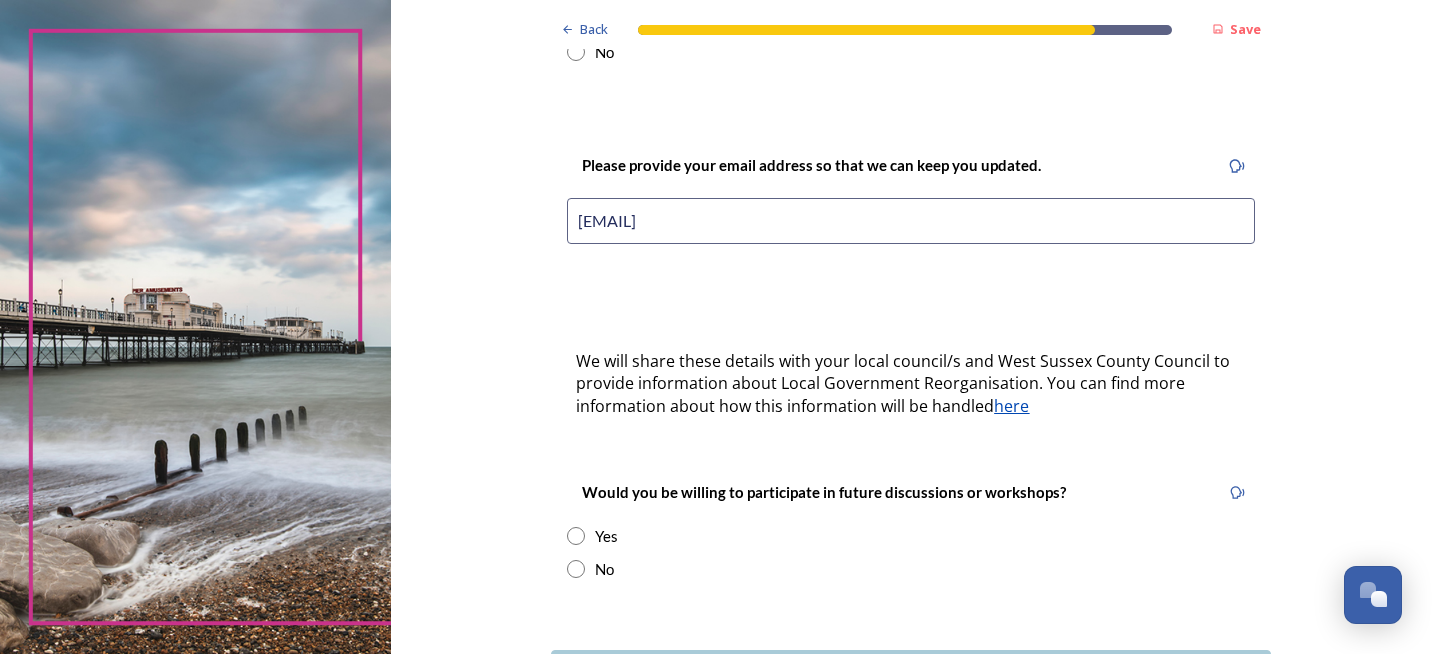 scroll, scrollTop: 500, scrollLeft: 0, axis: vertical 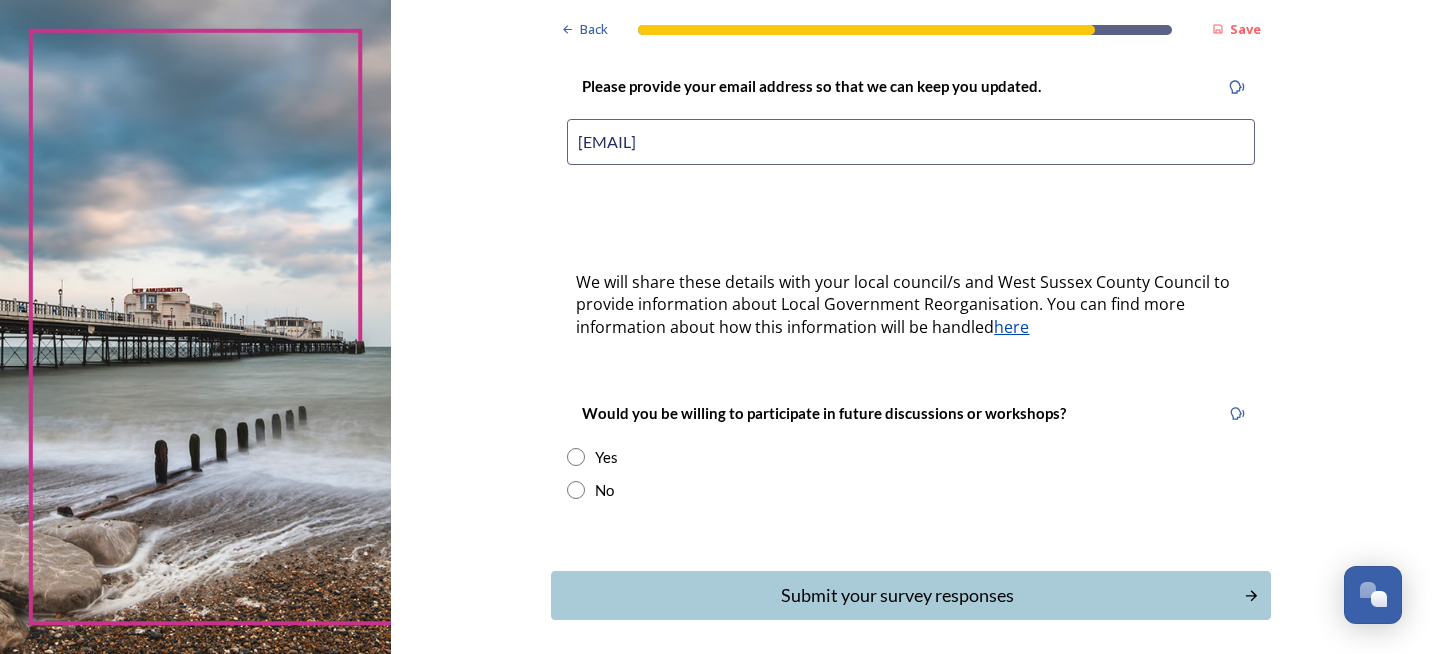 click at bounding box center (576, 457) 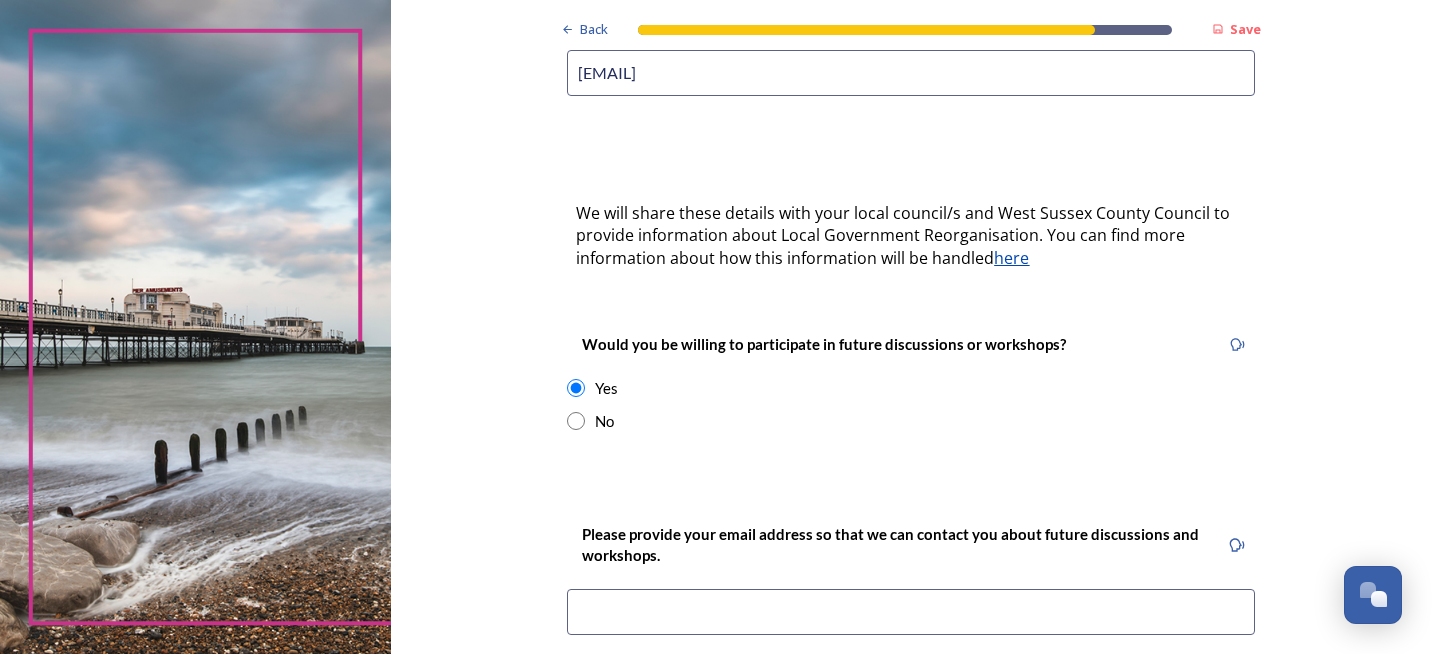 scroll, scrollTop: 600, scrollLeft: 0, axis: vertical 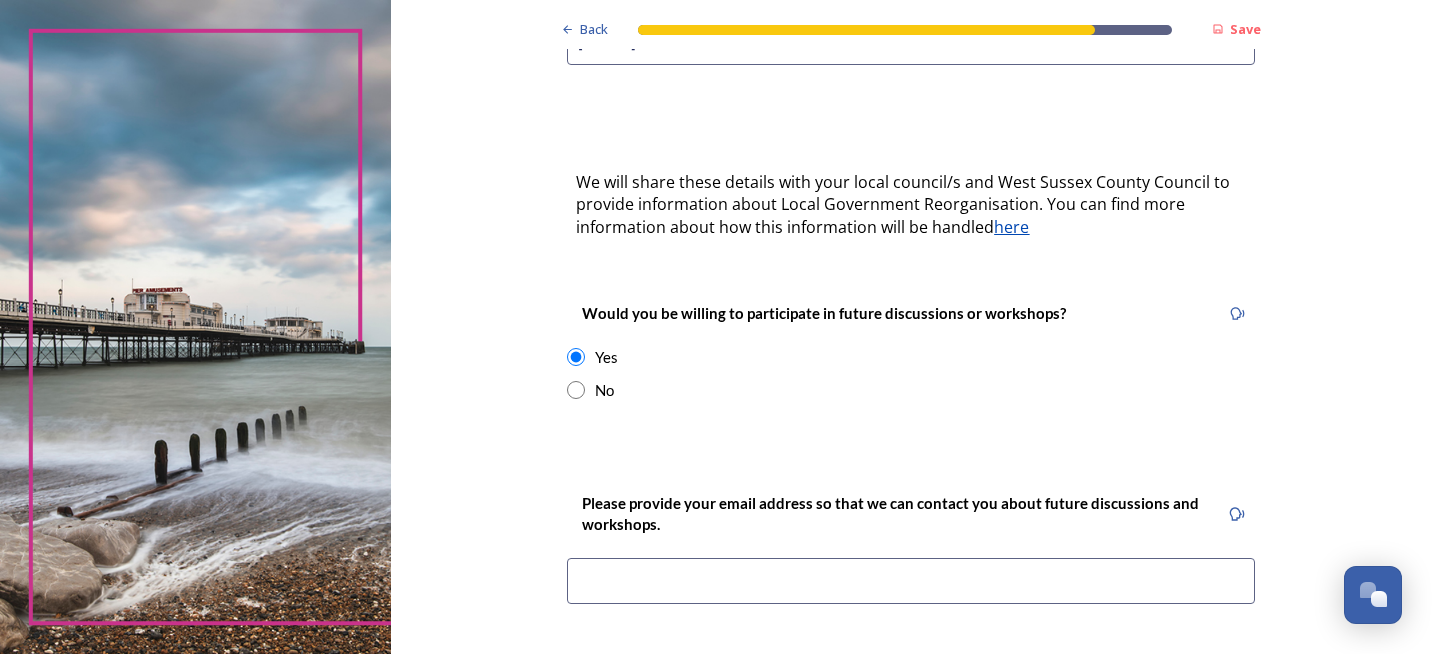 click at bounding box center [911, 581] 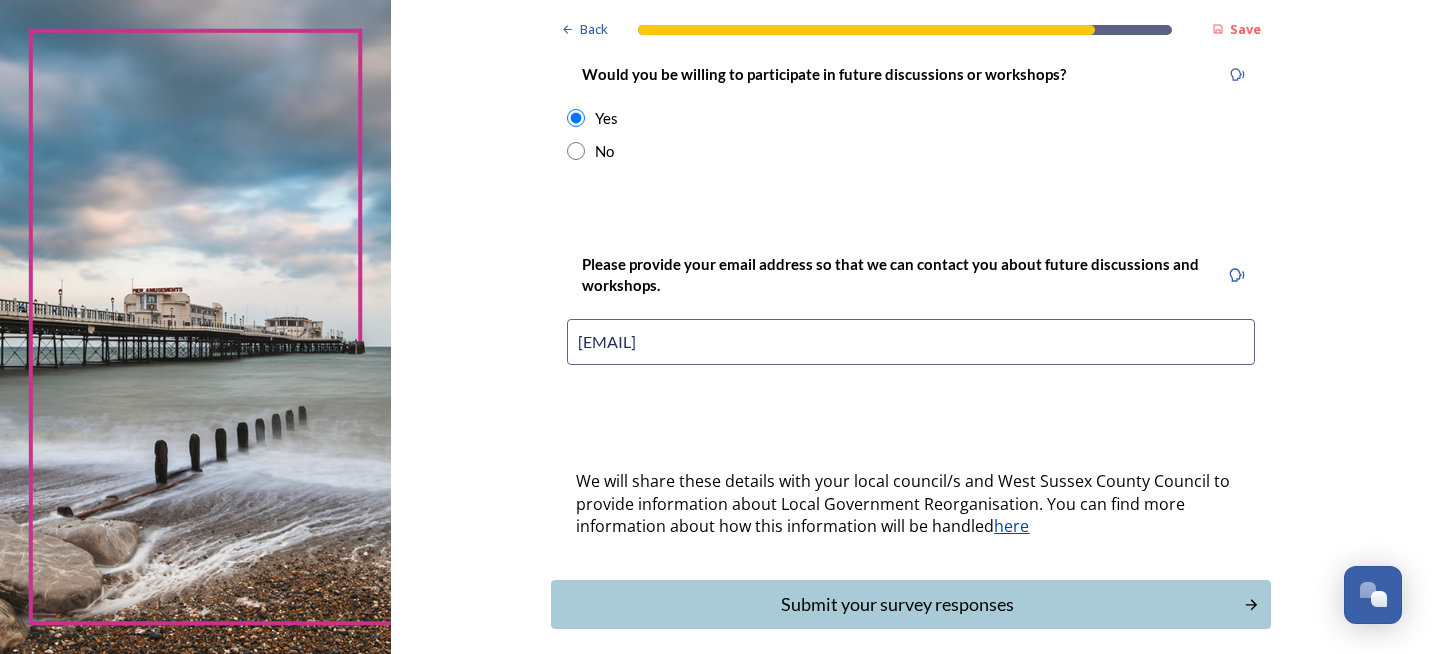 scroll, scrollTop: 900, scrollLeft: 0, axis: vertical 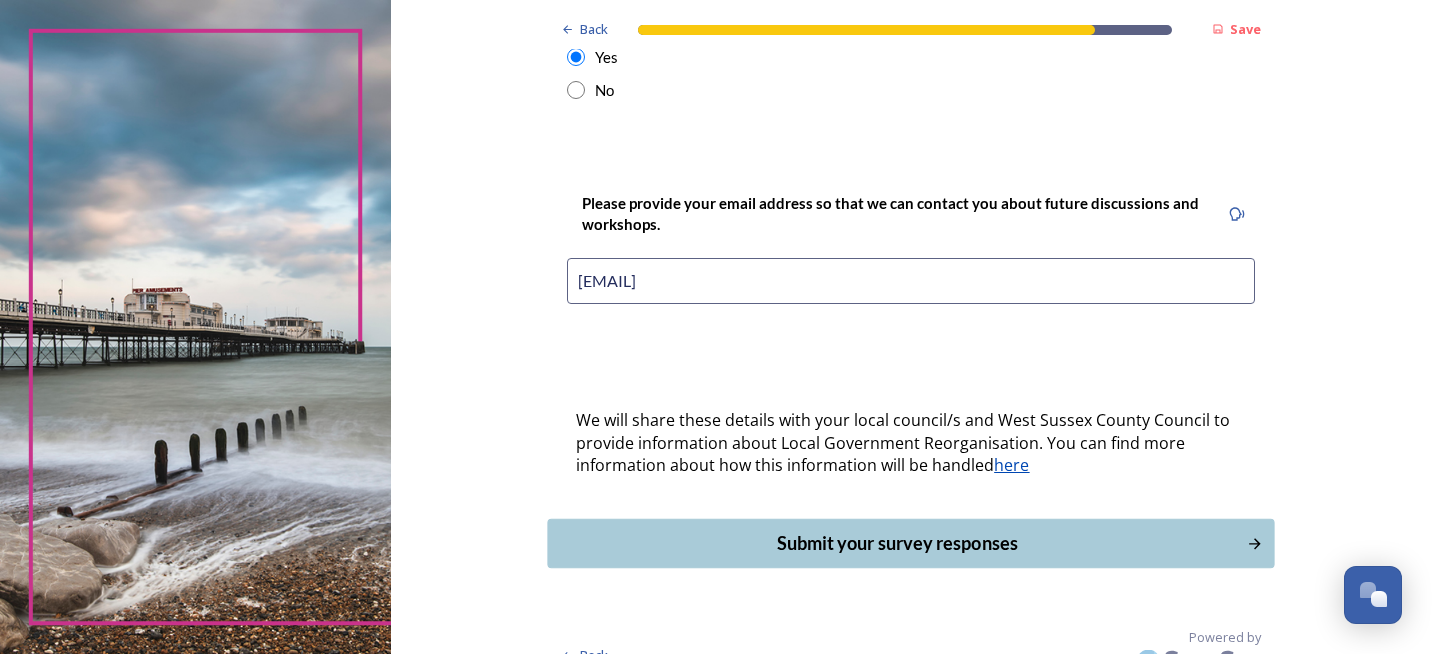 click on "Submit your survey responses" at bounding box center (897, 543) 